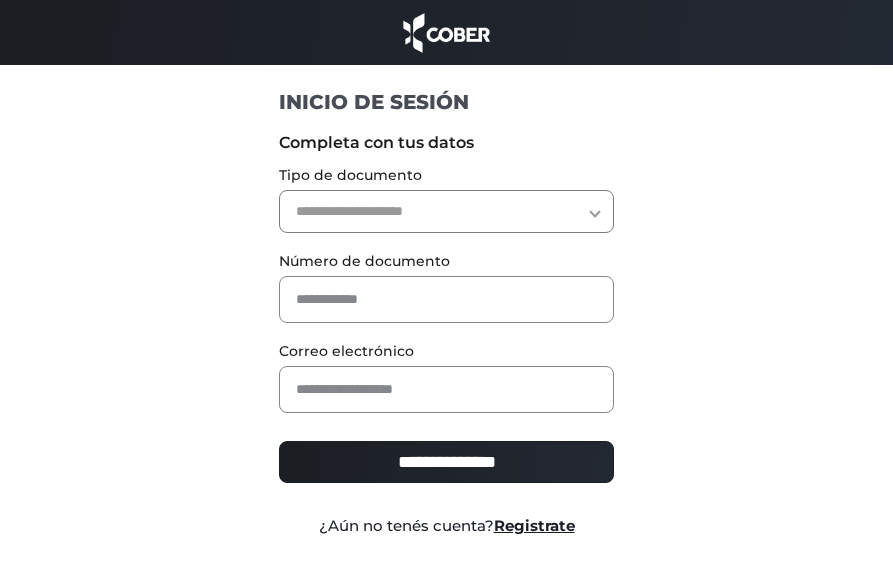 scroll, scrollTop: 0, scrollLeft: 0, axis: both 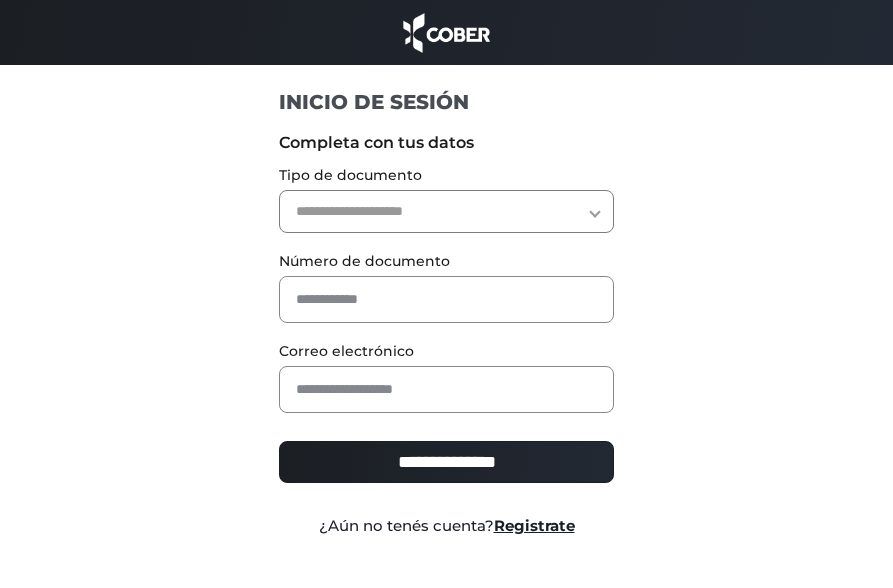 select on "***" 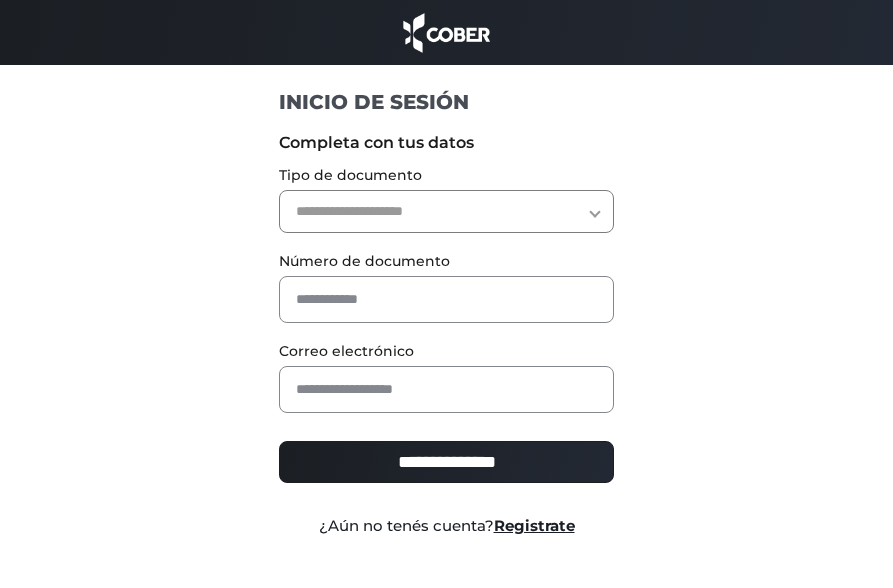 click on "**********" at bounding box center (446, 211) 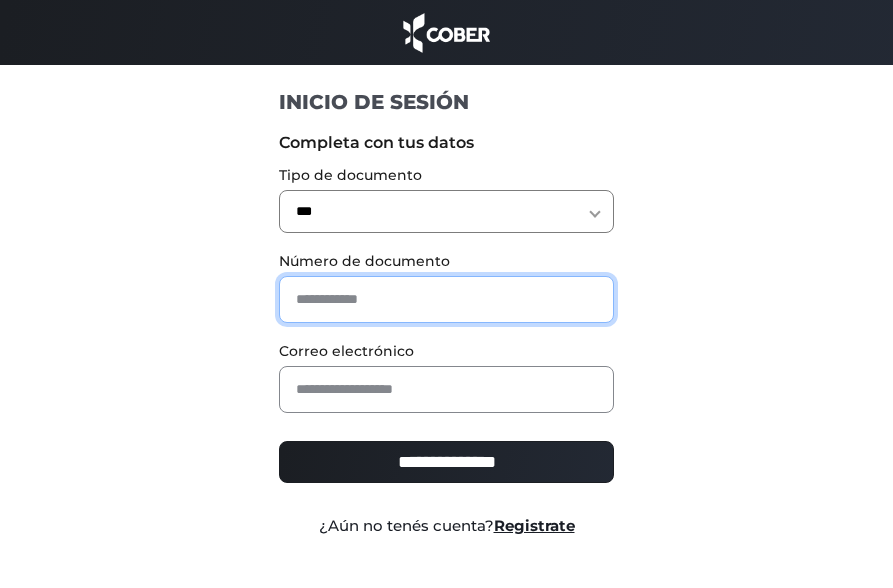click at bounding box center (446, 299) 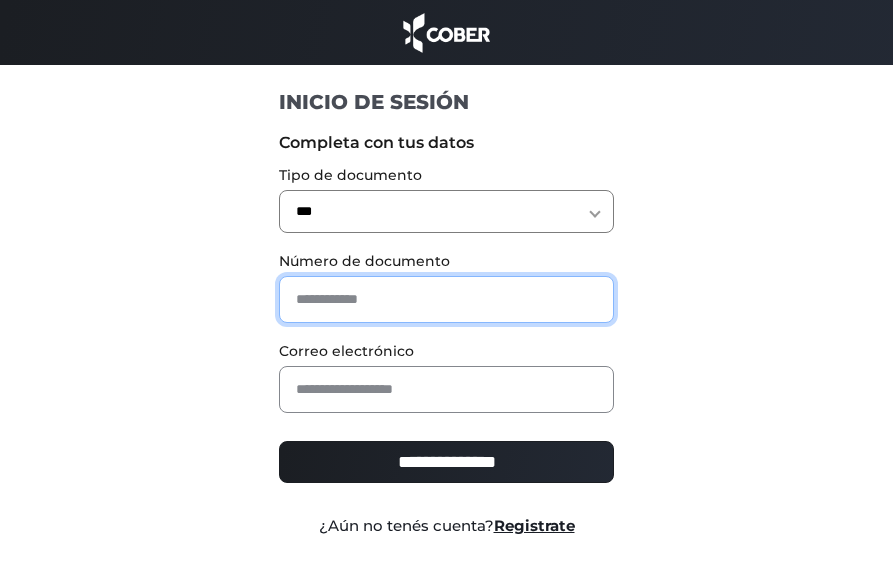 type on "********" 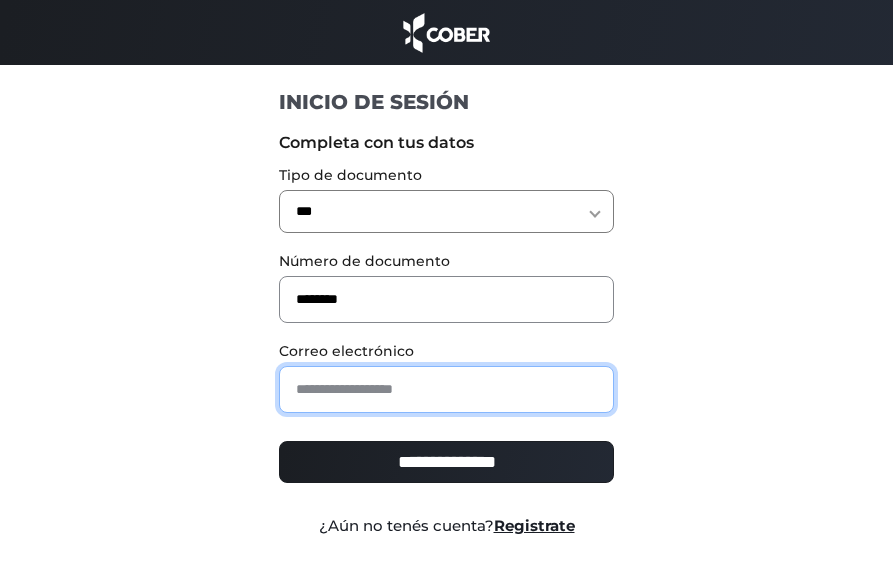click at bounding box center [446, 389] 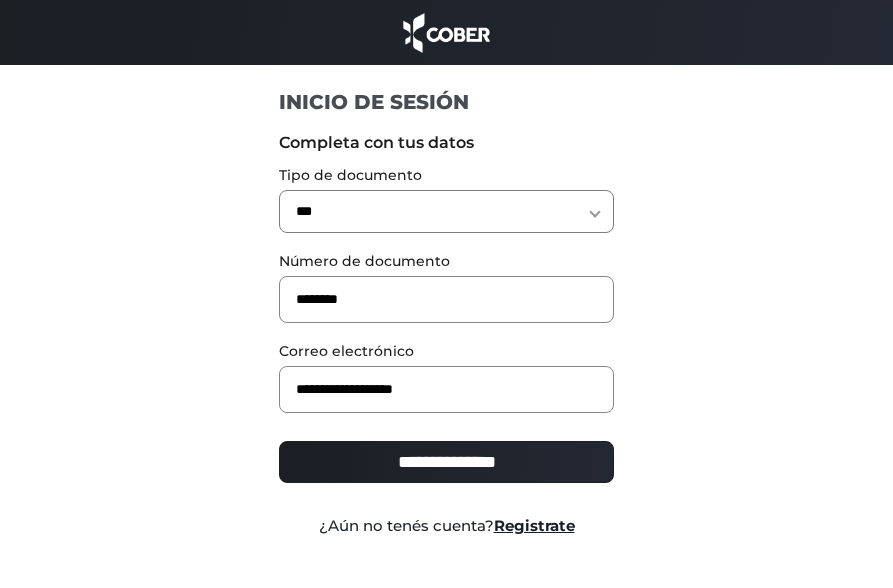 click on "**********" at bounding box center [446, 462] 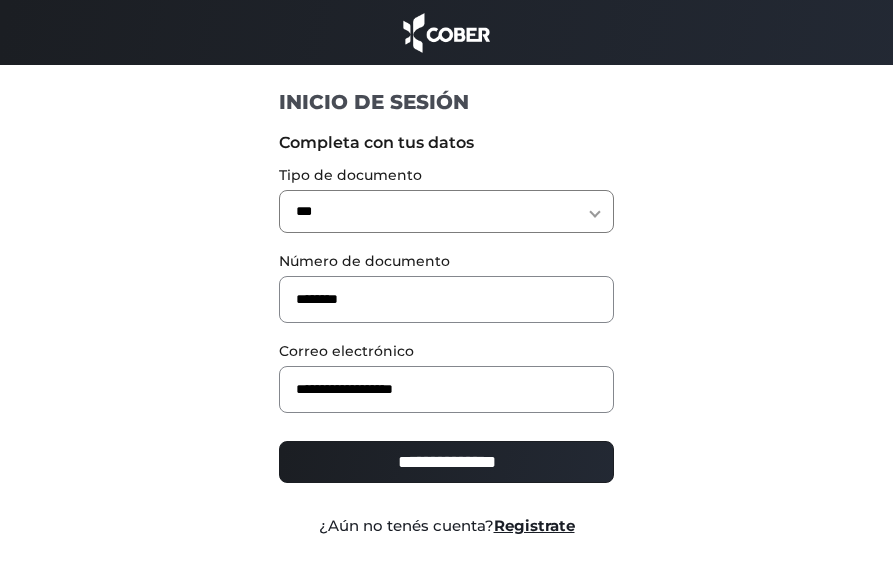 type on "**********" 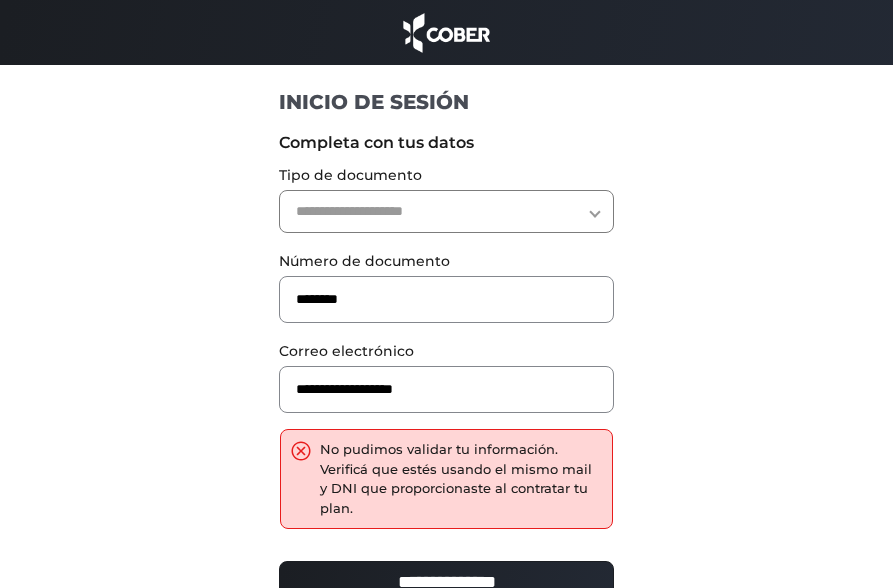 scroll, scrollTop: 0, scrollLeft: 0, axis: both 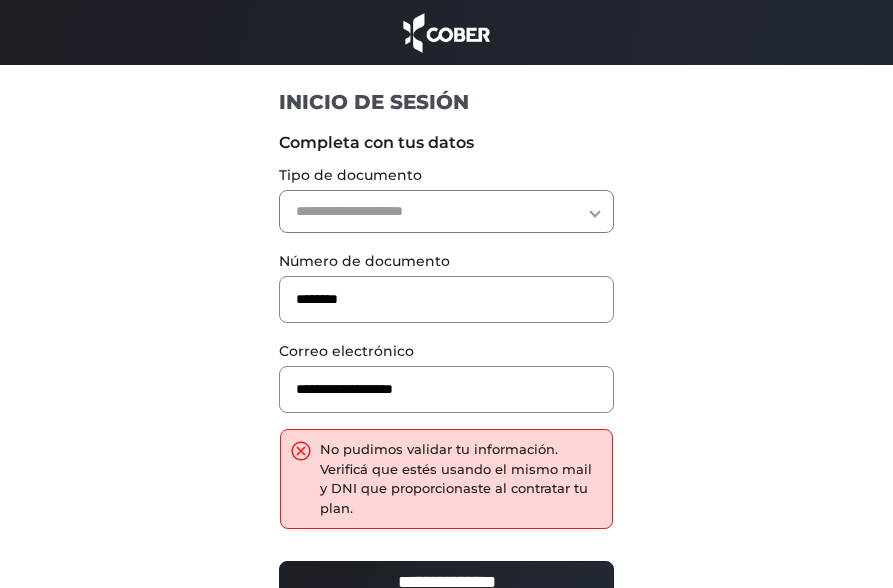 click on "**********" at bounding box center [446, 211] 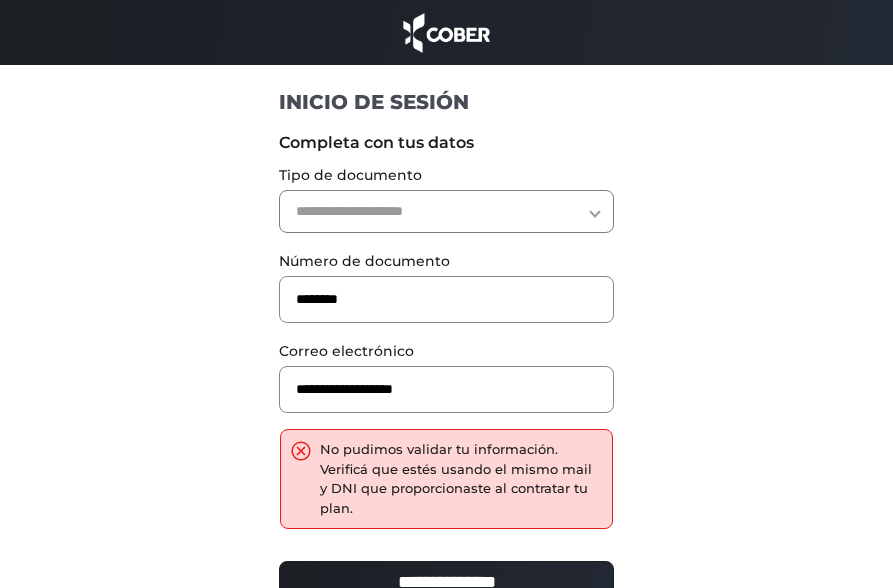 select on "***" 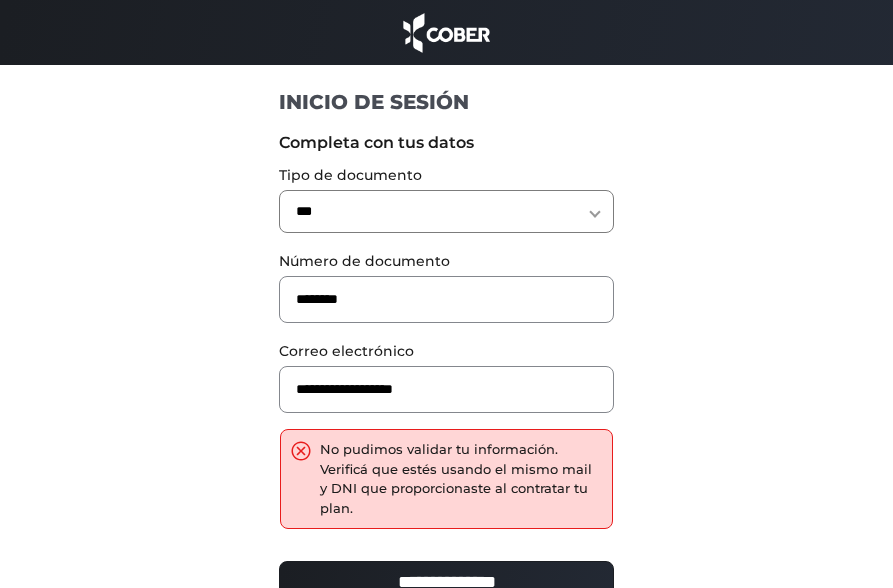 click on "**********" at bounding box center [446, 211] 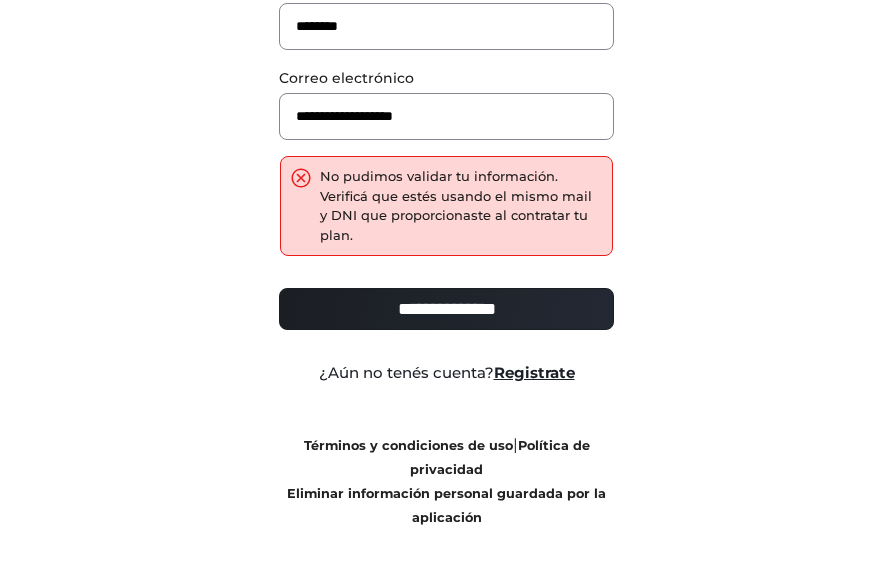scroll, scrollTop: 302, scrollLeft: 0, axis: vertical 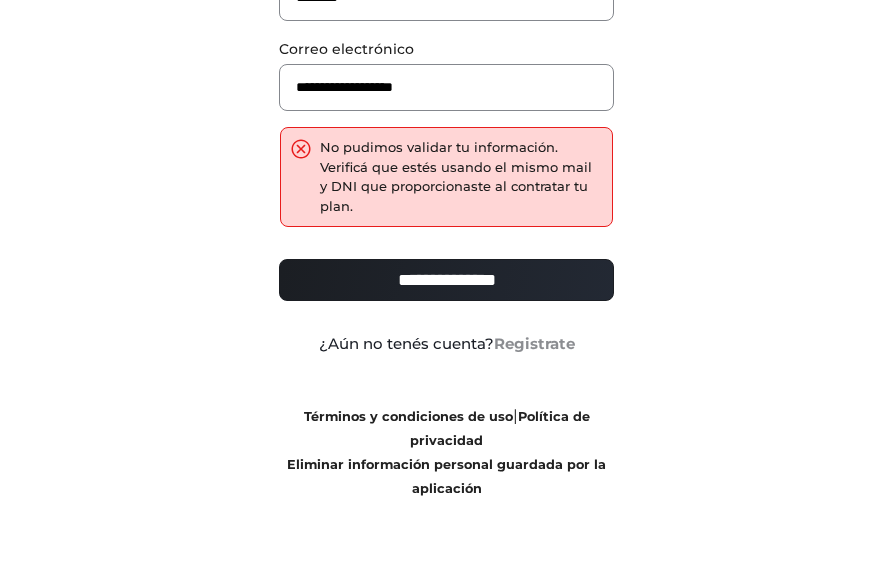 click on "Registrate" at bounding box center (534, 343) 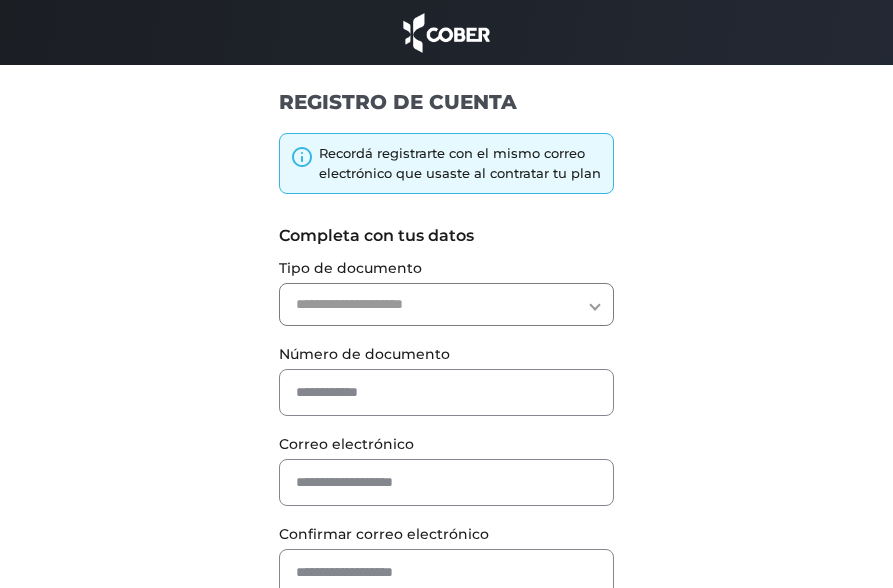 scroll, scrollTop: 0, scrollLeft: 0, axis: both 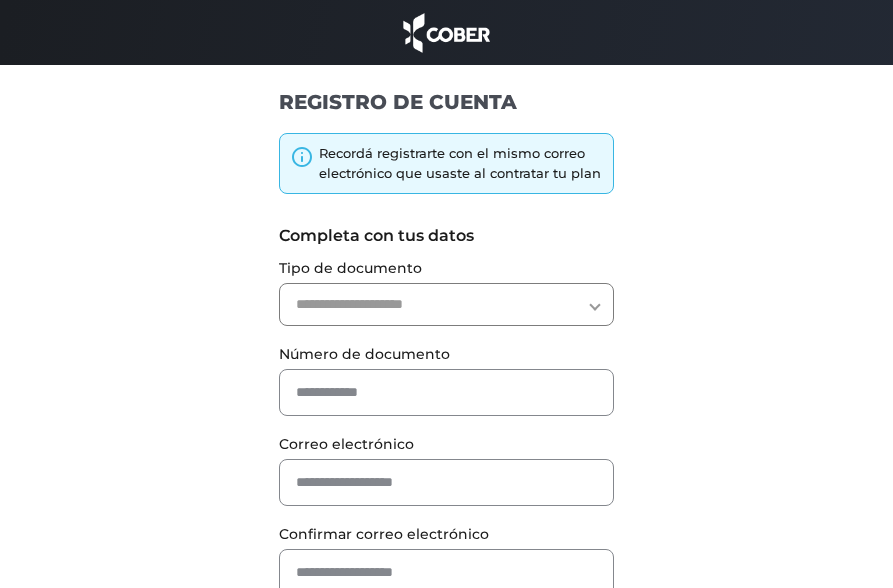 select on "***" 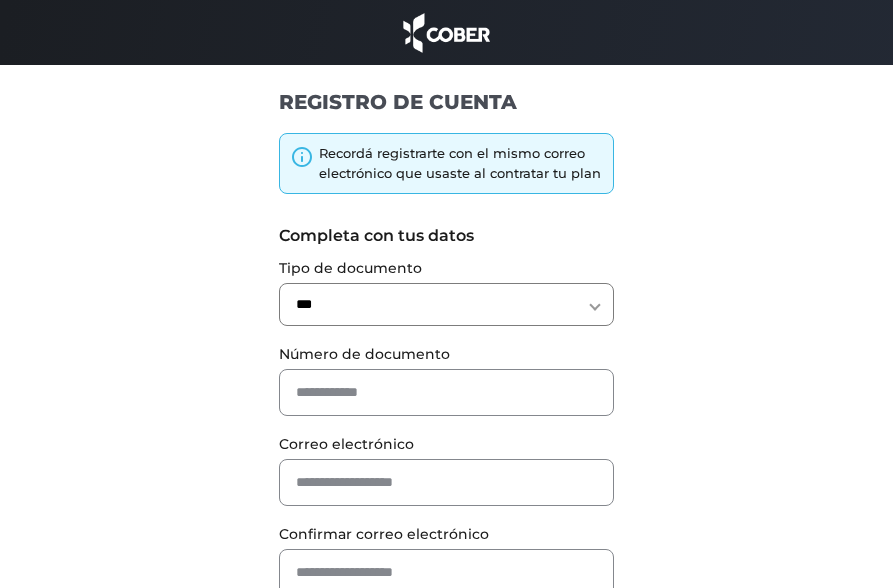click on "**********" at bounding box center [446, 304] 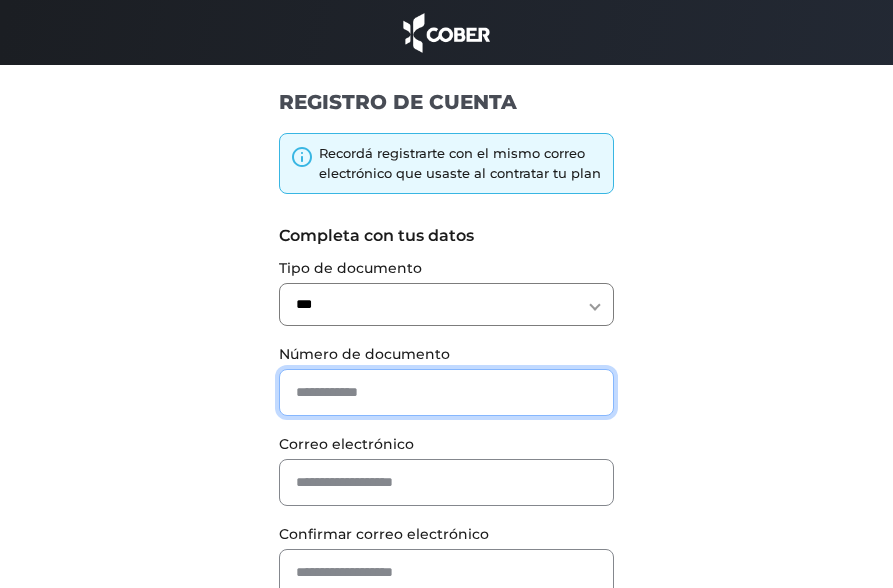 click at bounding box center (446, 392) 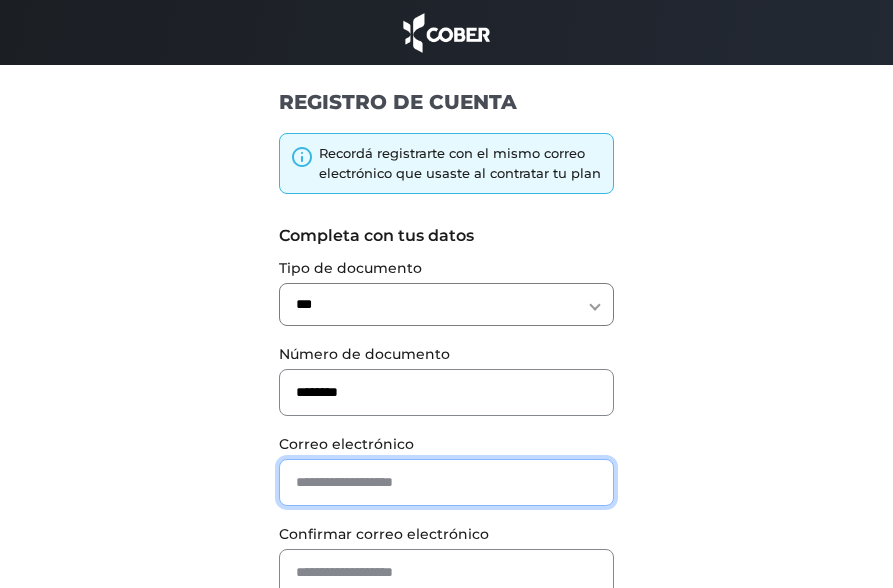 click at bounding box center (446, 482) 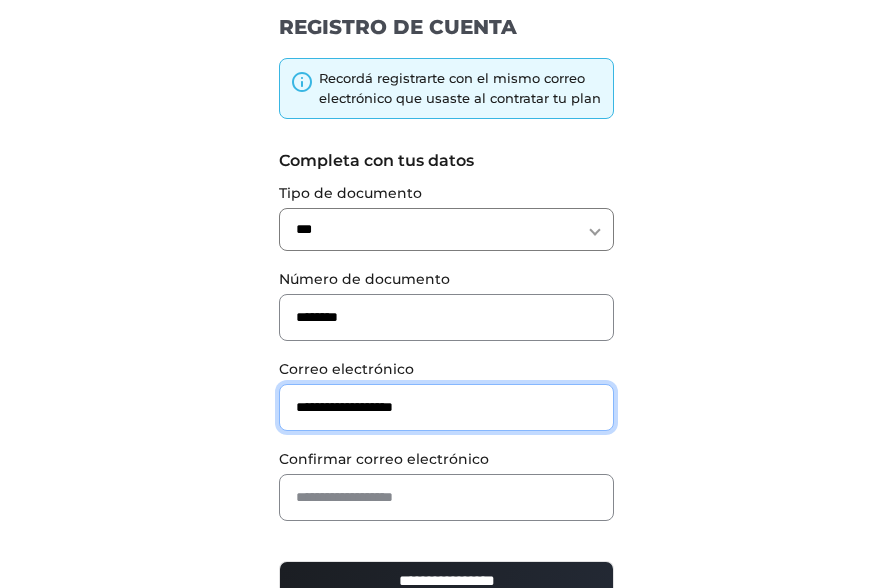 scroll, scrollTop: 230, scrollLeft: 0, axis: vertical 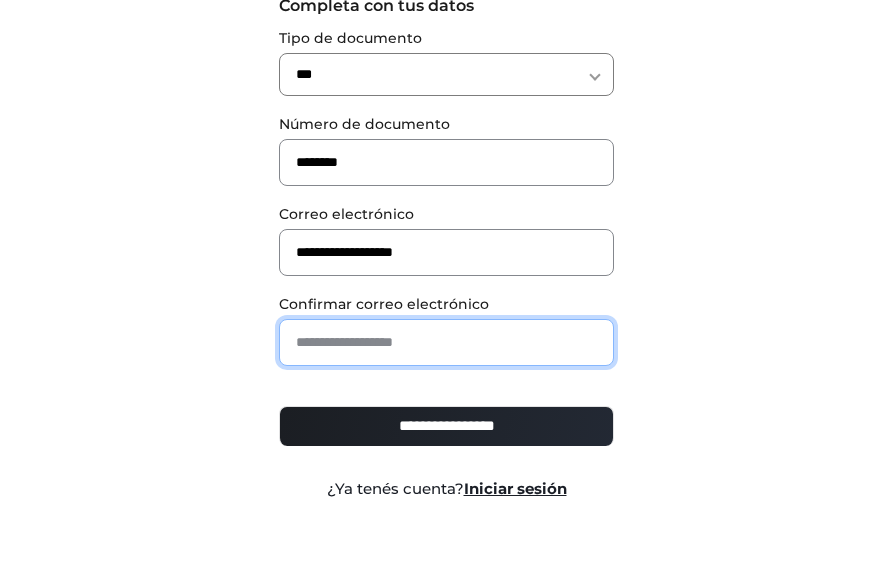 click at bounding box center [446, 342] 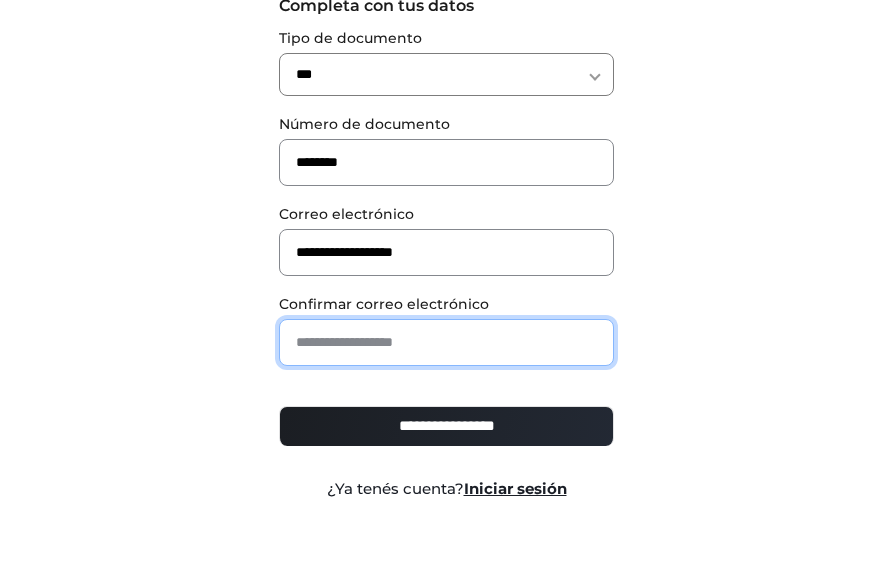 type on "**********" 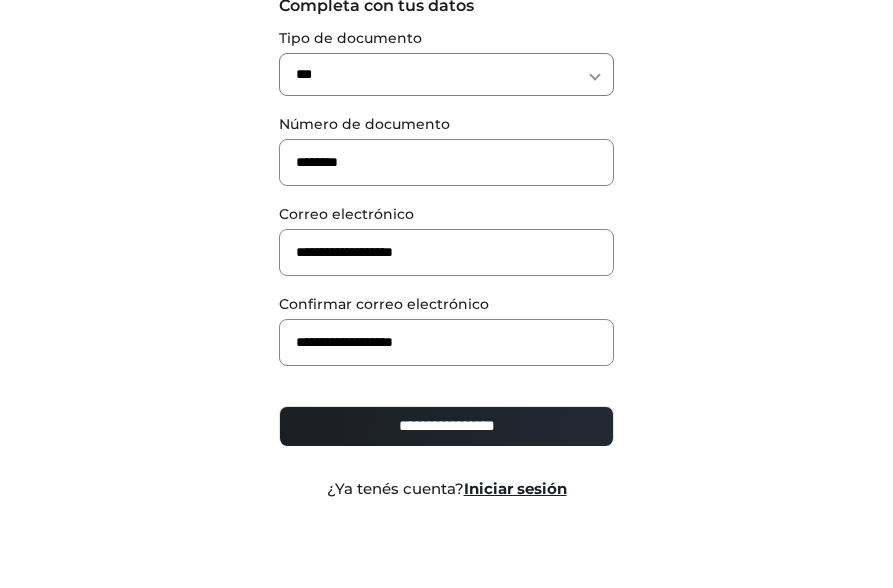click on "**********" at bounding box center (446, 426) 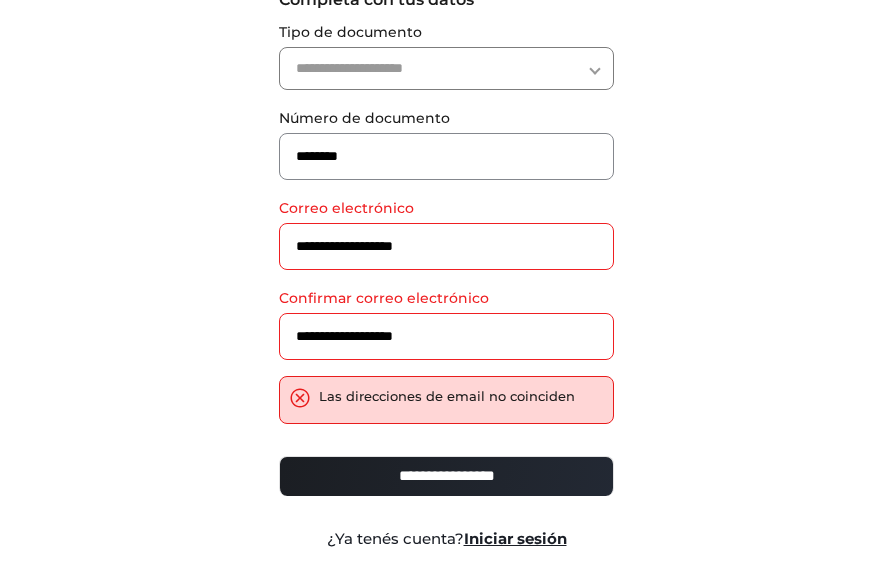 scroll, scrollTop: 286, scrollLeft: 0, axis: vertical 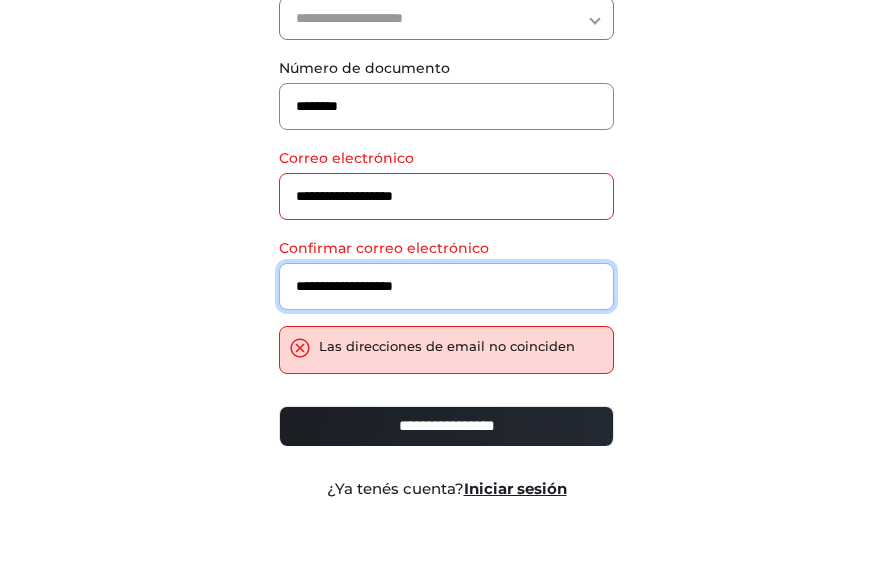 click on "**********" at bounding box center [446, 286] 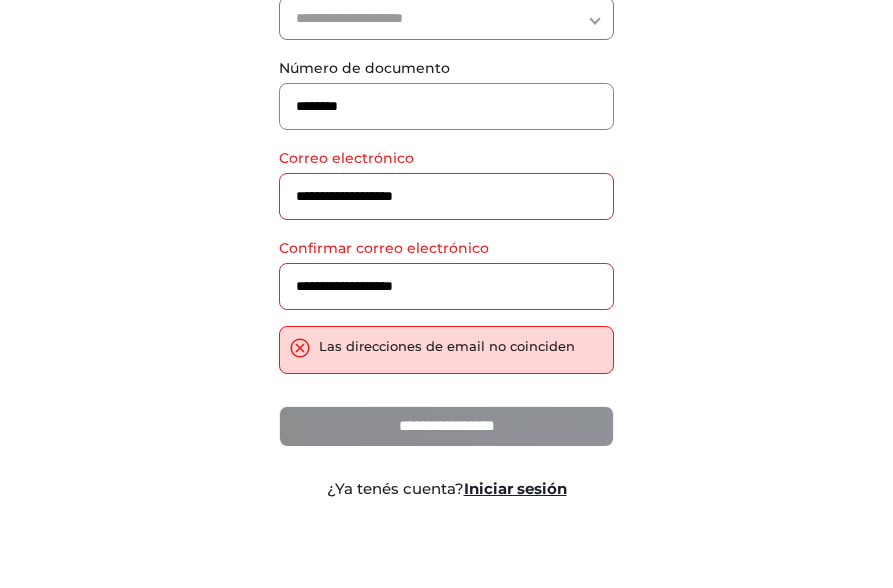 click on "**********" at bounding box center [446, 426] 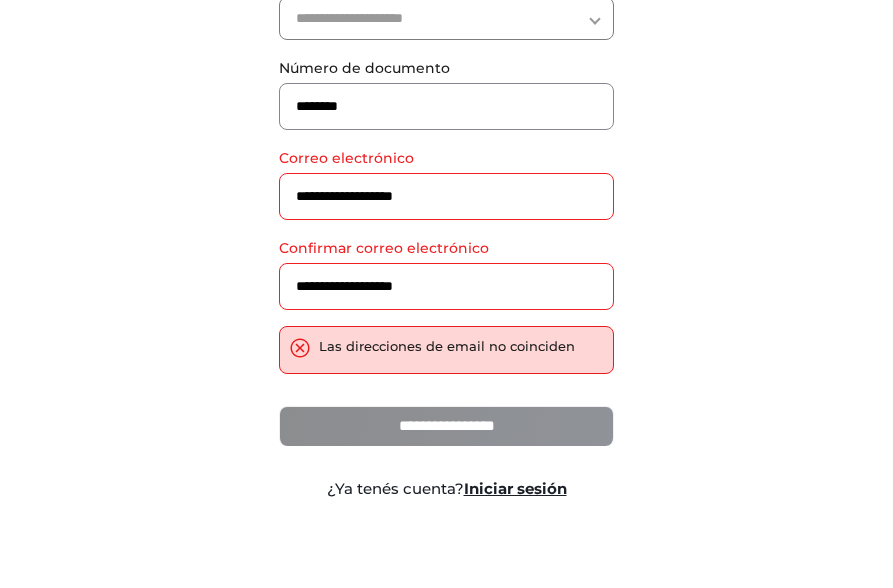scroll, scrollTop: 283, scrollLeft: 0, axis: vertical 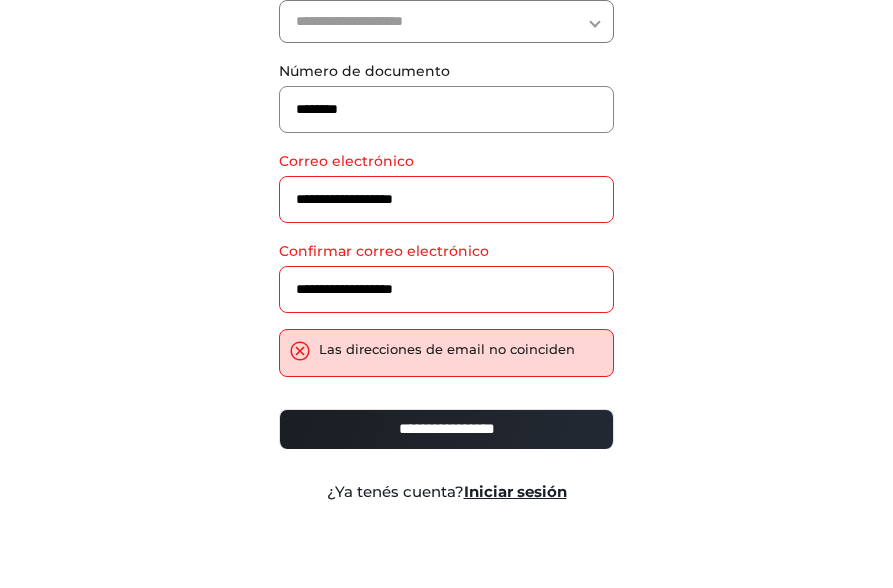 click on "**********" at bounding box center (446, 21) 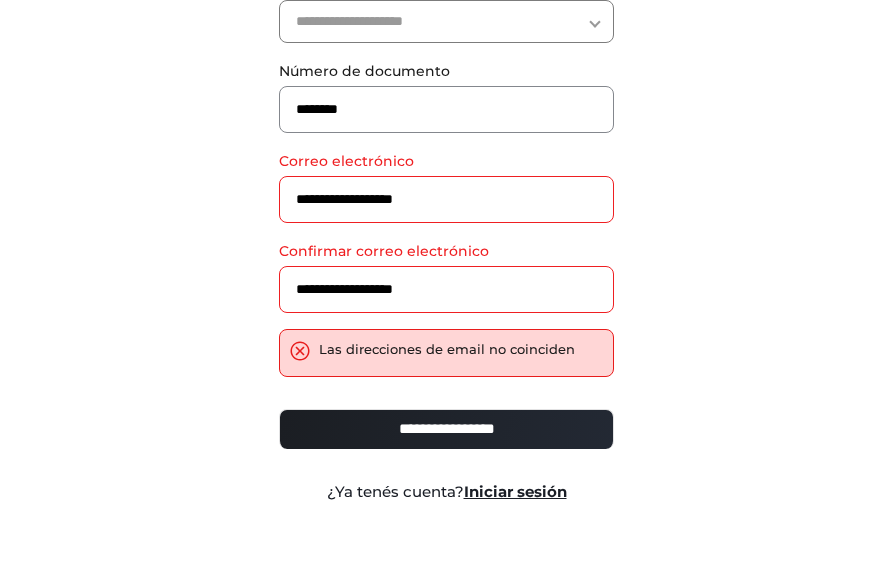 select on "***" 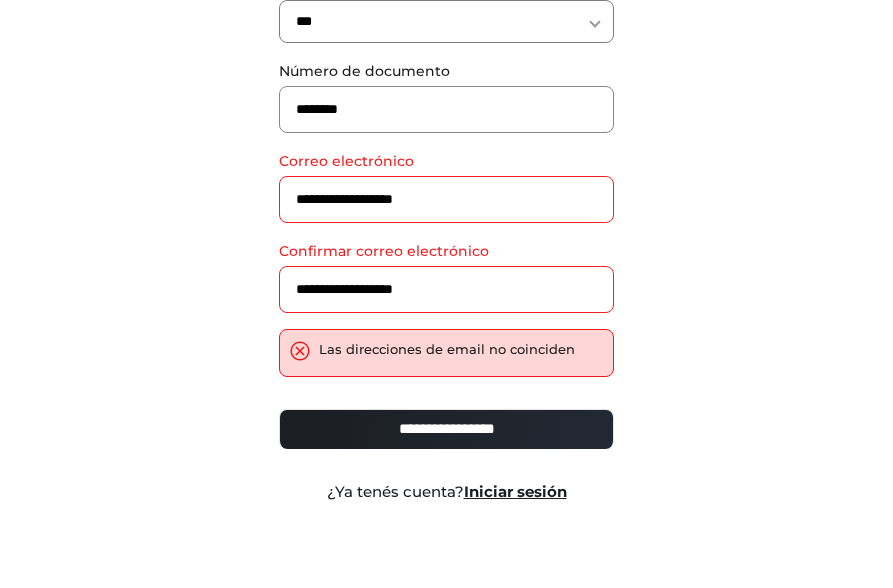 click on "**********" at bounding box center [446, 21] 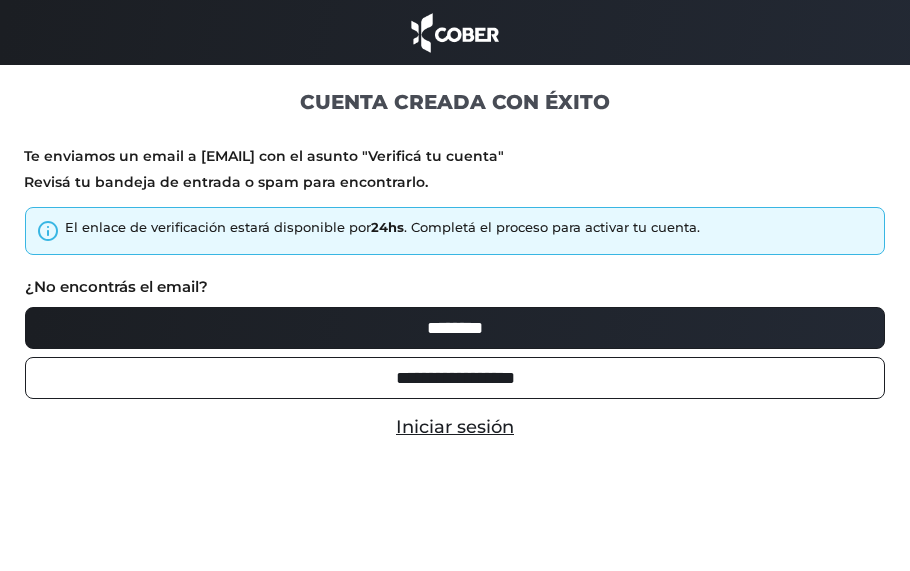 scroll, scrollTop: 0, scrollLeft: 0, axis: both 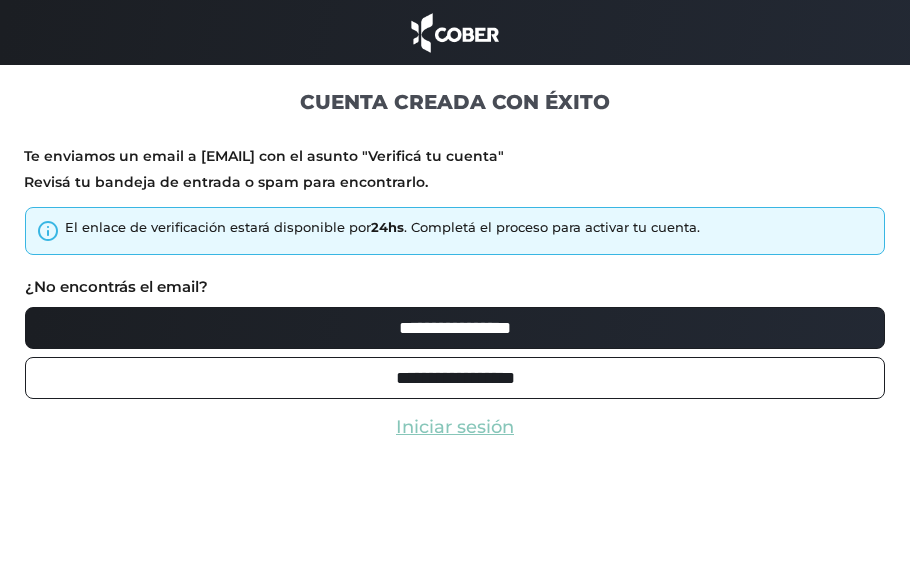 click on "Iniciar sesión" at bounding box center [455, 427] 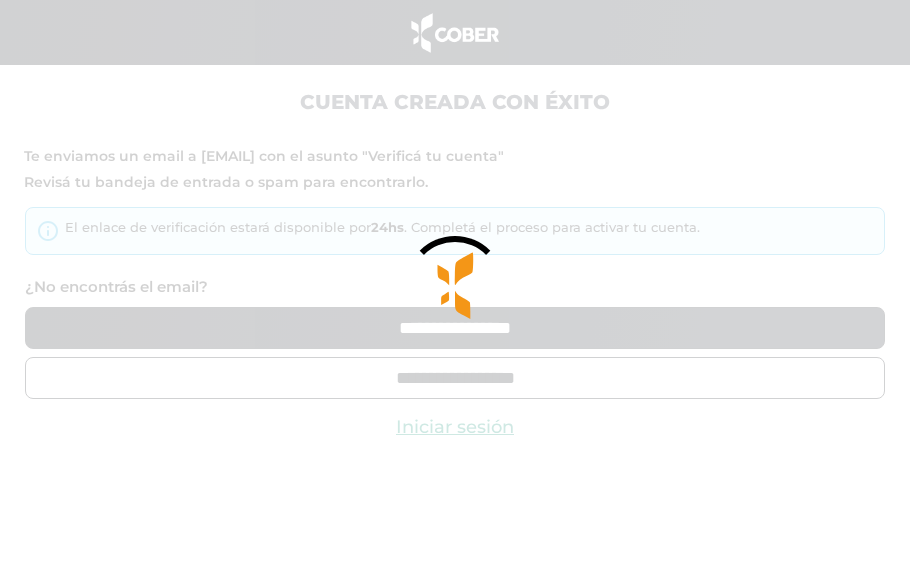 type on "**********" 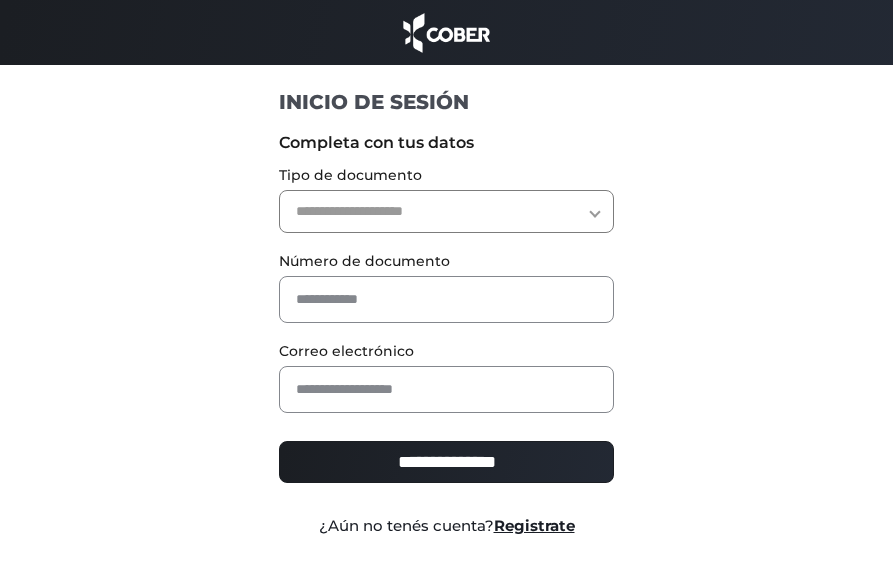 scroll, scrollTop: 0, scrollLeft: 0, axis: both 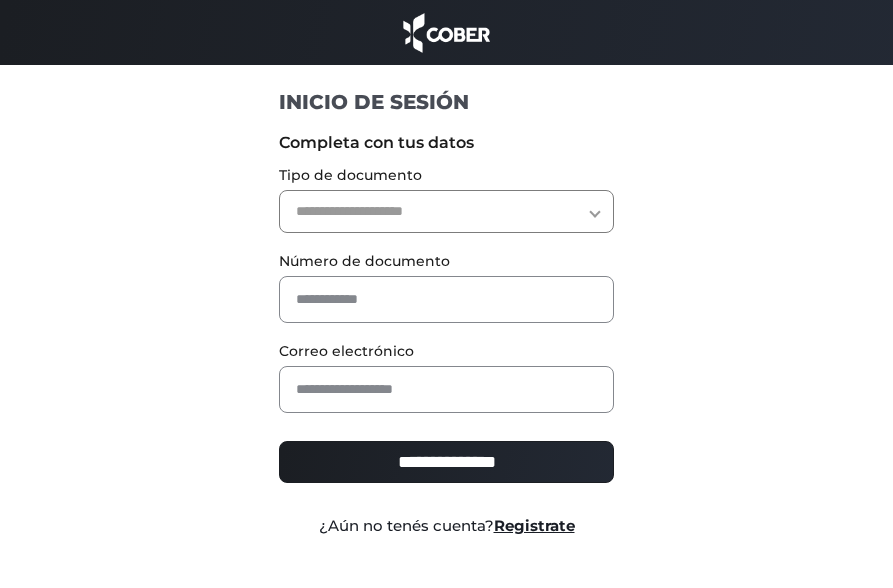 click on "**********" at bounding box center [446, 211] 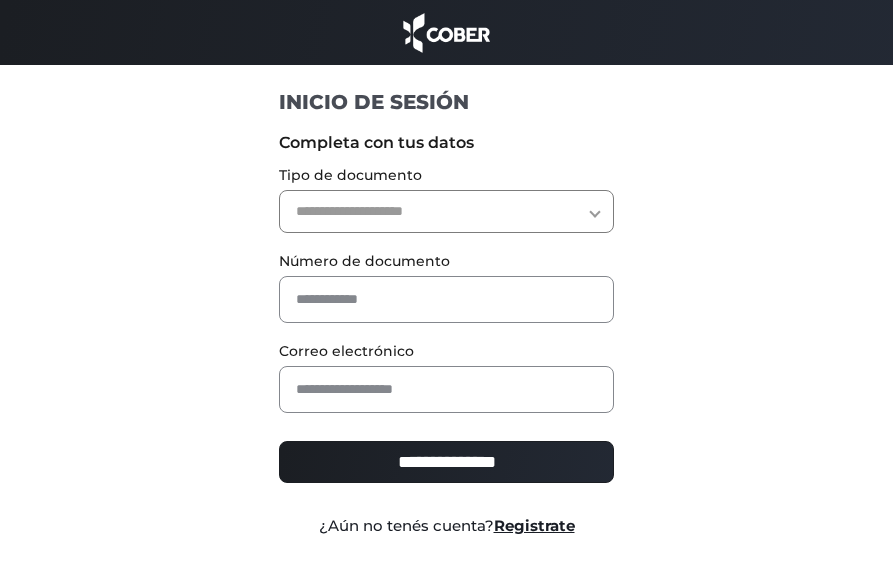 click on "**********" at bounding box center (446, 211) 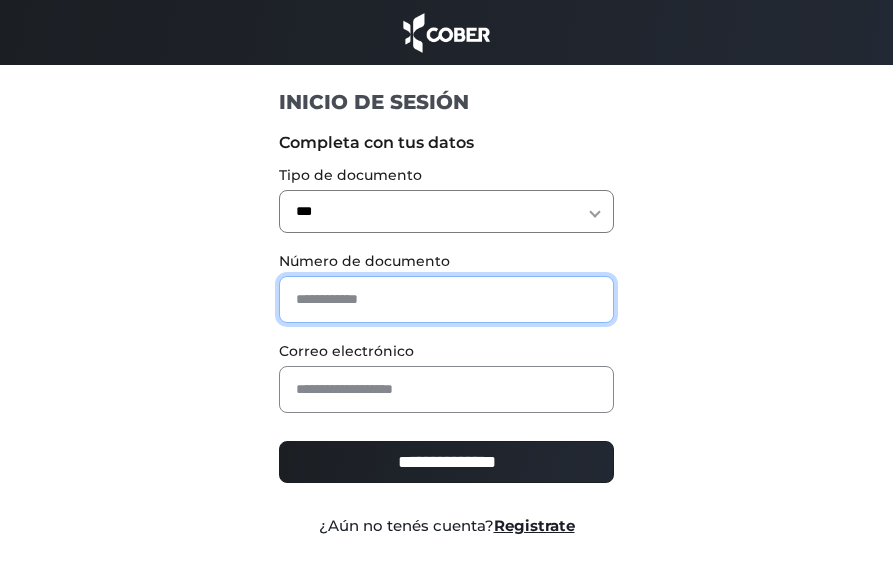 click at bounding box center (446, 299) 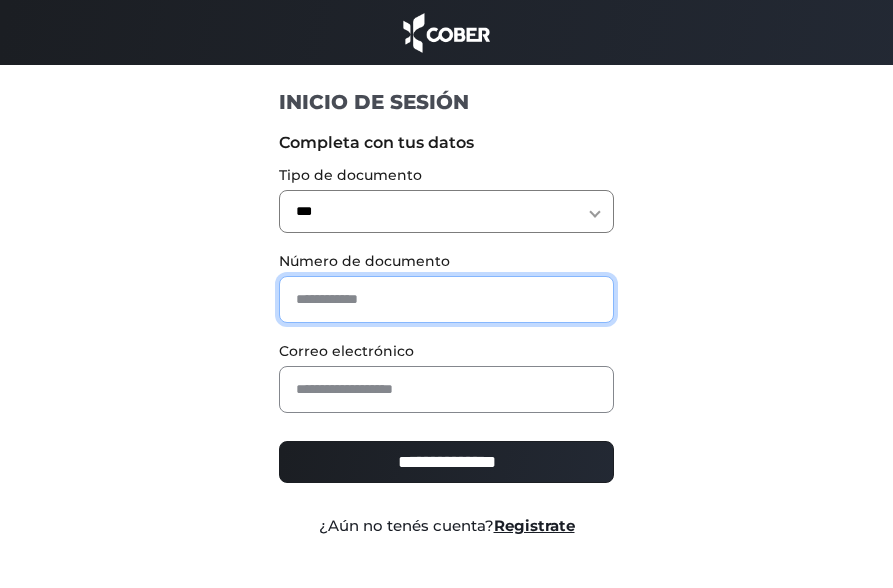 type on "********" 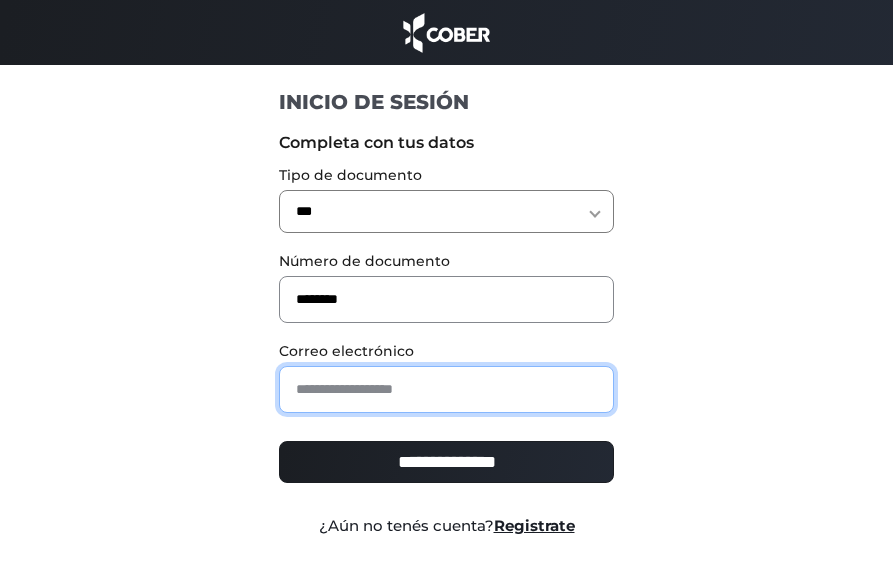click at bounding box center (446, 389) 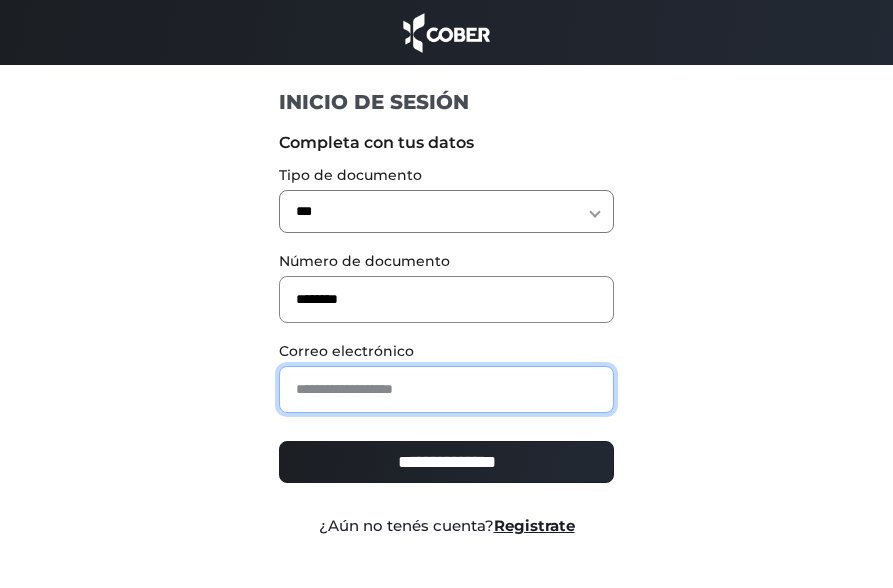 click at bounding box center (446, 389) 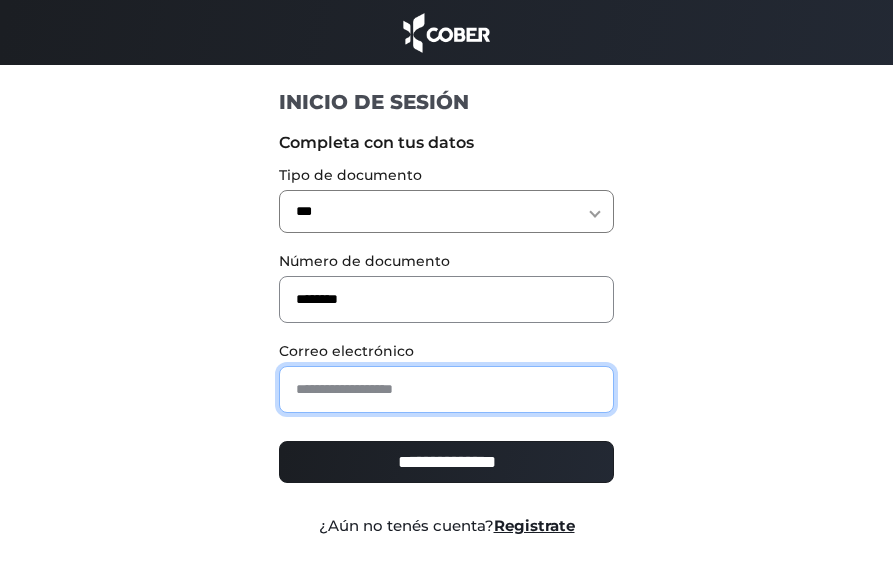 type on "**********" 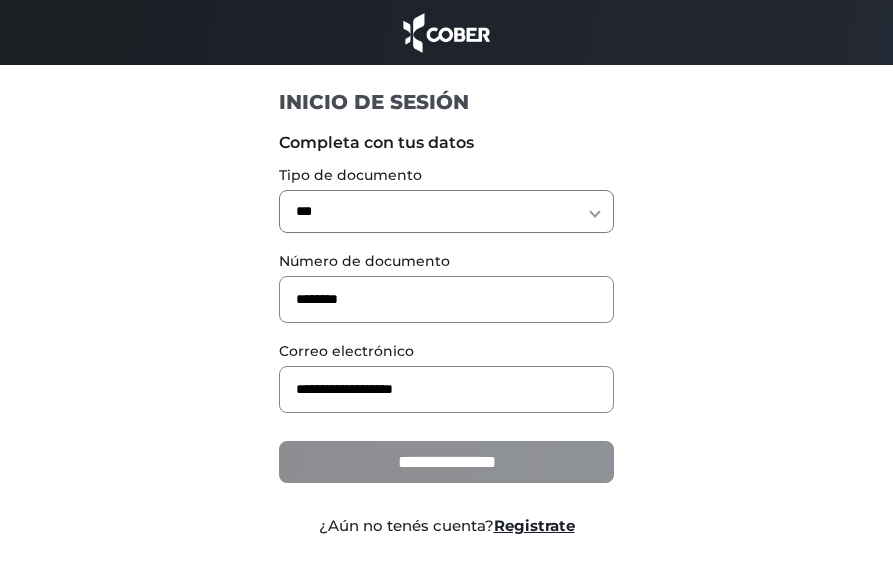 click on "**********" at bounding box center (446, 462) 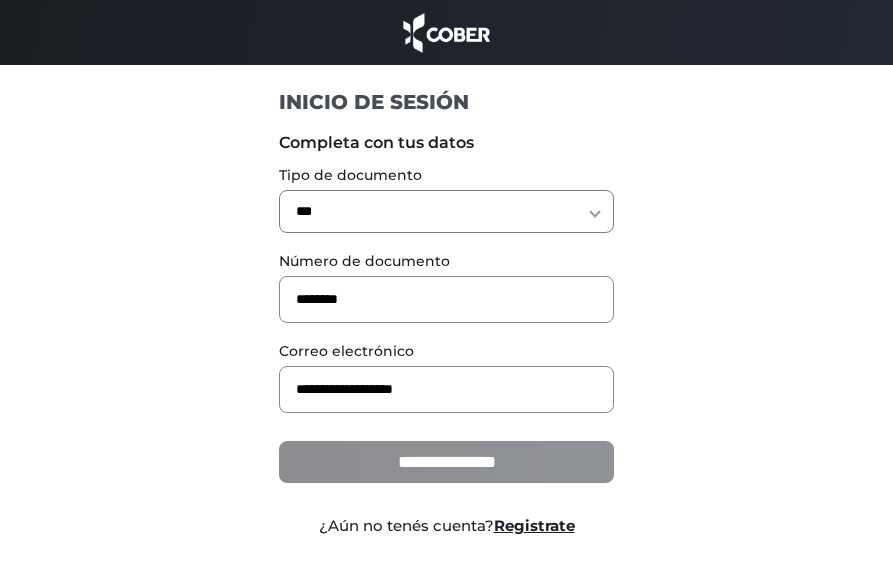 type on "**********" 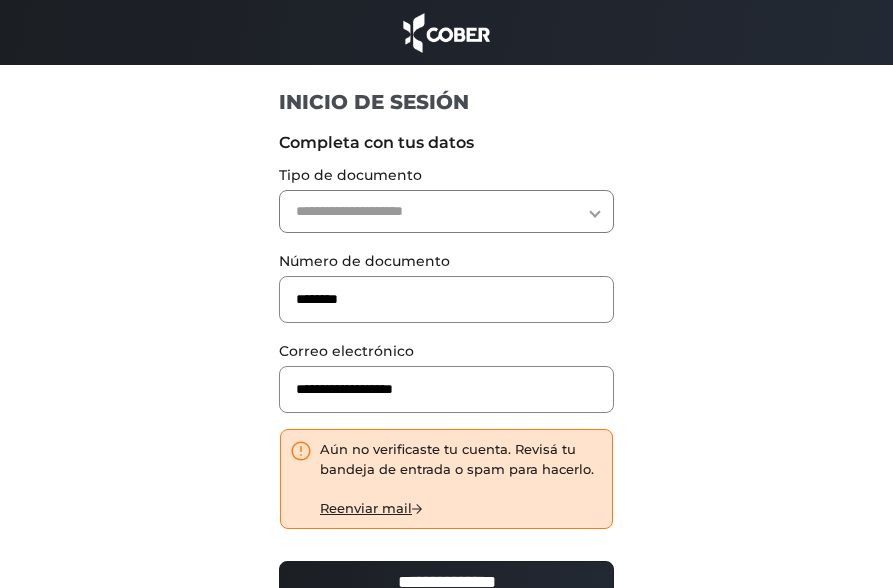 scroll, scrollTop: 0, scrollLeft: 0, axis: both 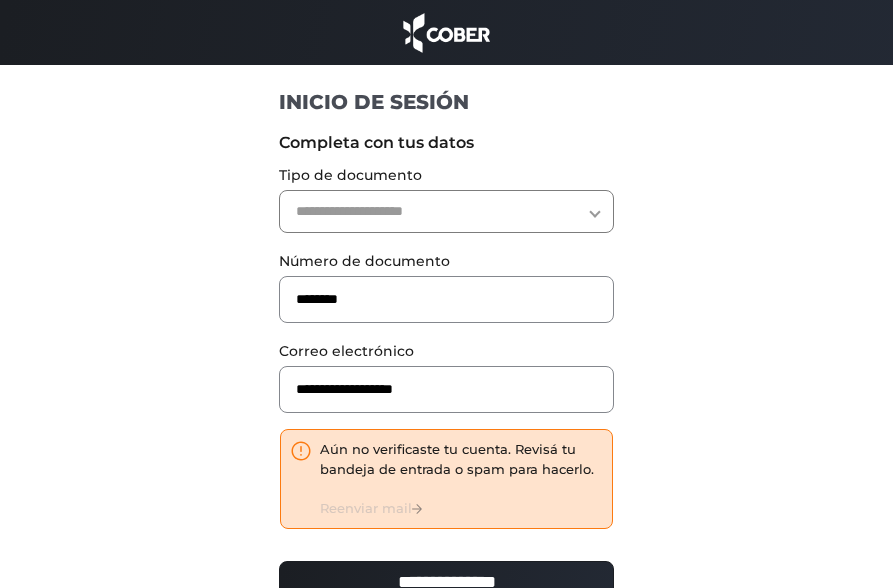 click on "Reenviar mail" at bounding box center [371, 508] 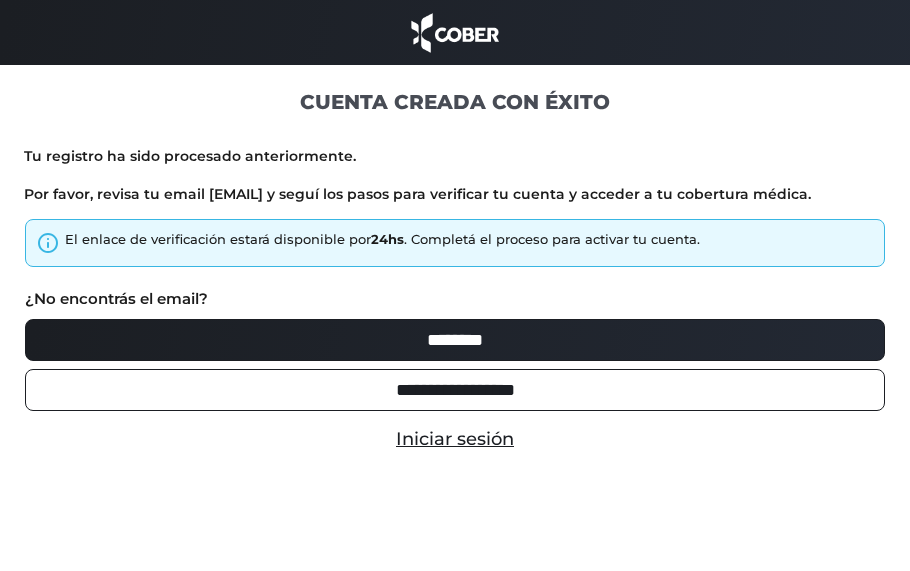 scroll, scrollTop: 0, scrollLeft: 0, axis: both 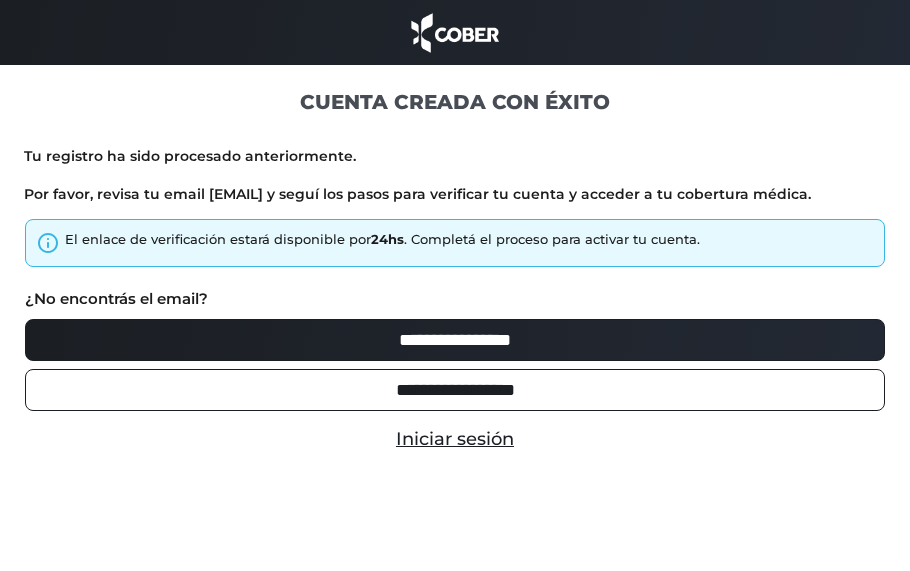 click on "**********" at bounding box center [455, 390] 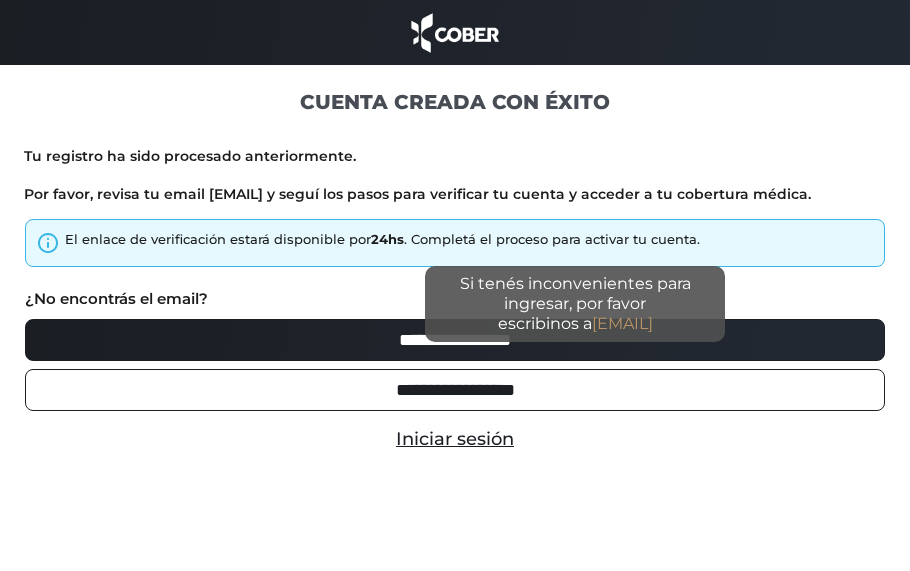 click on "cober.connect@cober.com.ar" at bounding box center [622, 323] 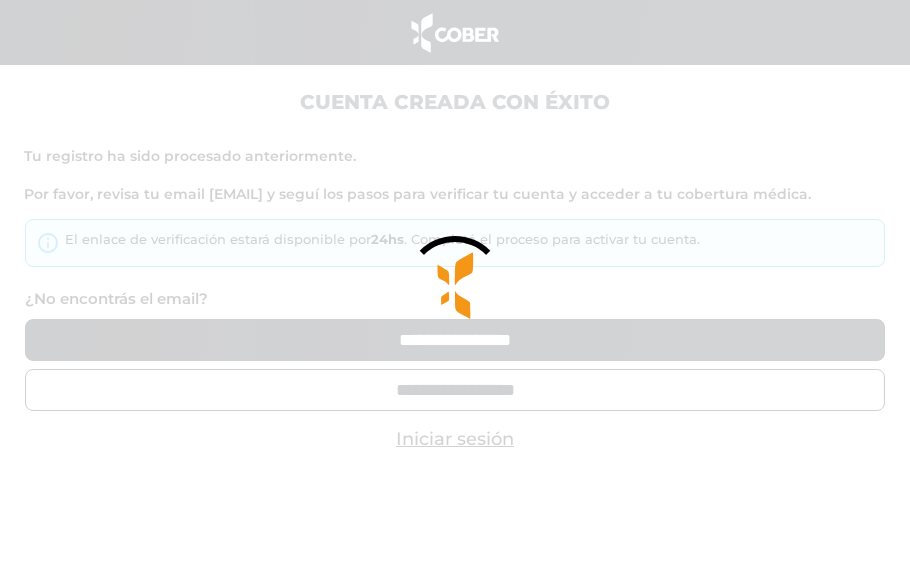 click at bounding box center (455, 285) 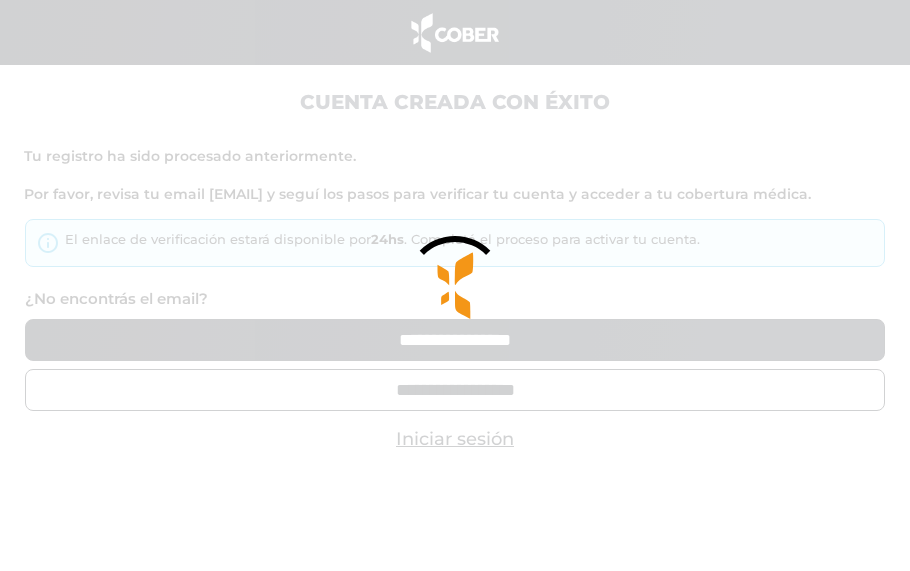 type on "********" 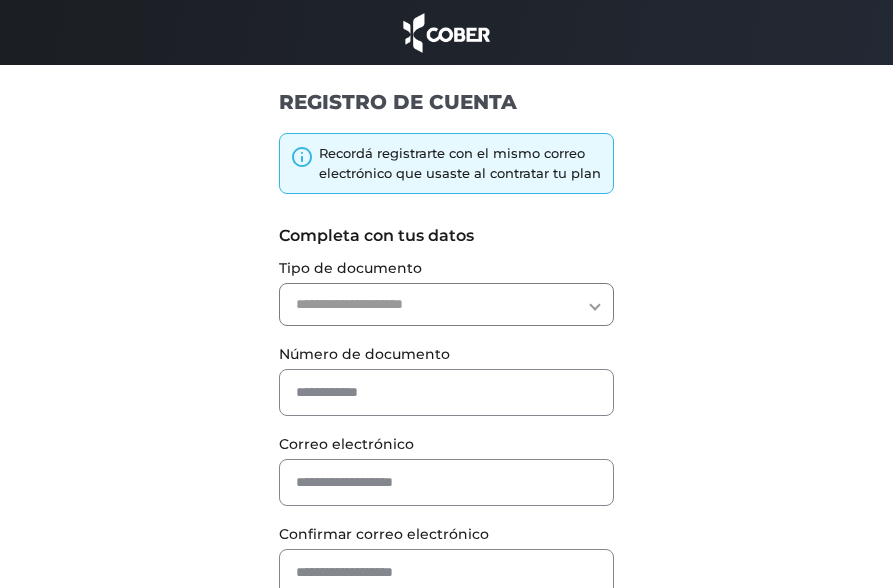 scroll, scrollTop: 0, scrollLeft: 0, axis: both 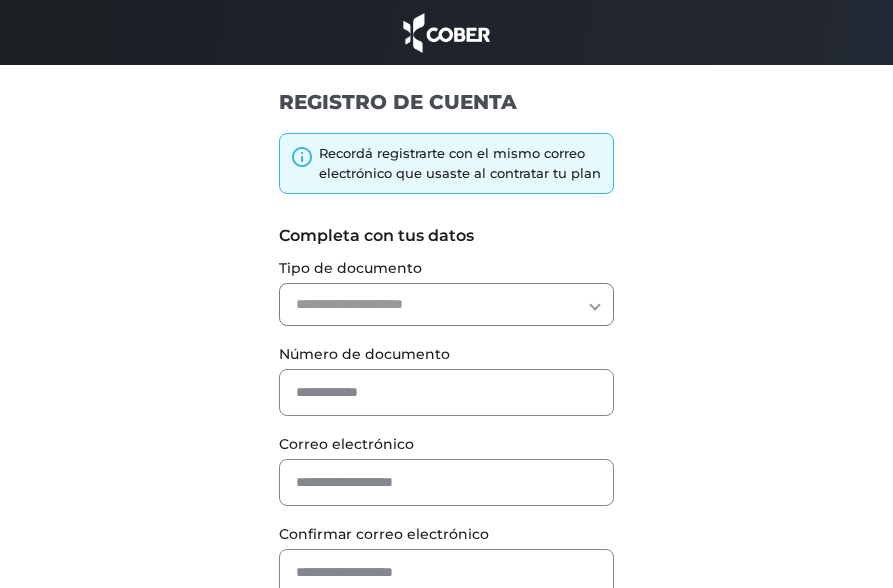 select on "***" 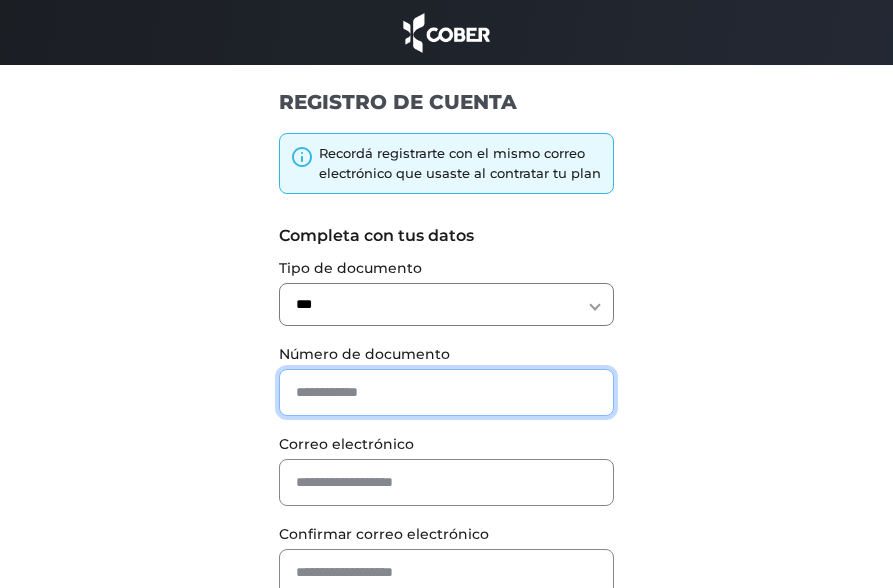click at bounding box center [446, 392] 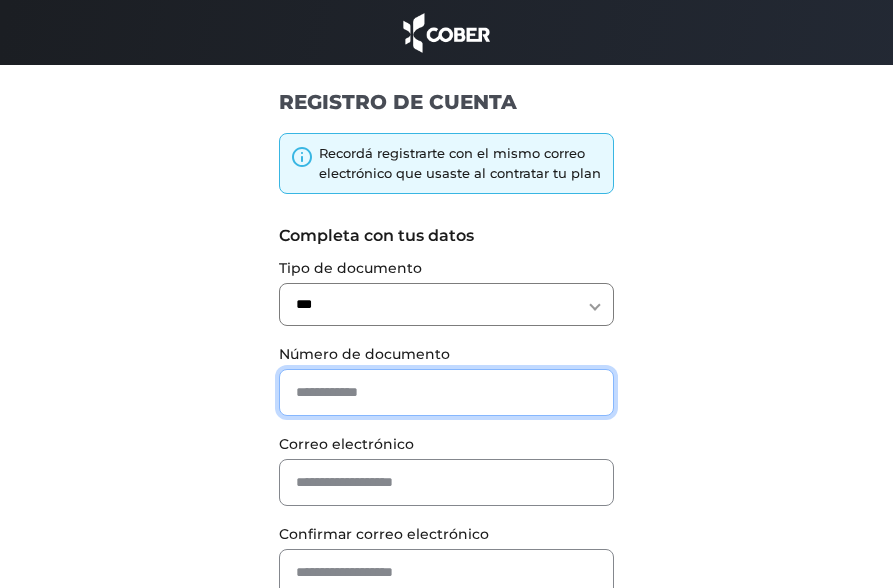 type on "********" 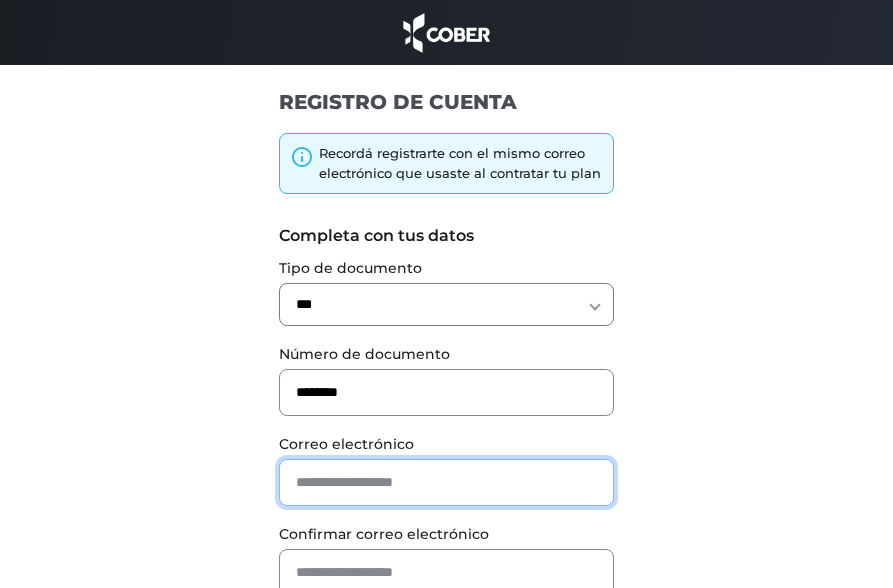 click at bounding box center (446, 482) 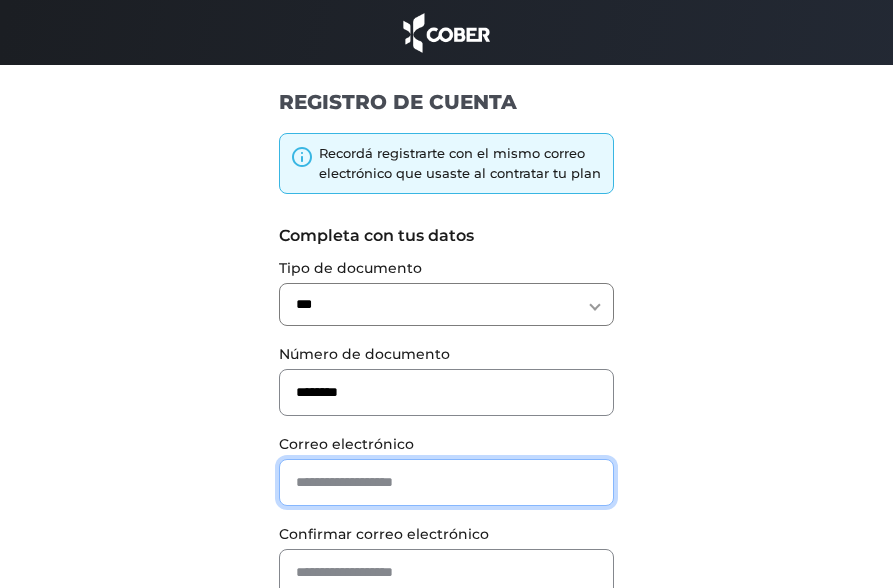 type on "**********" 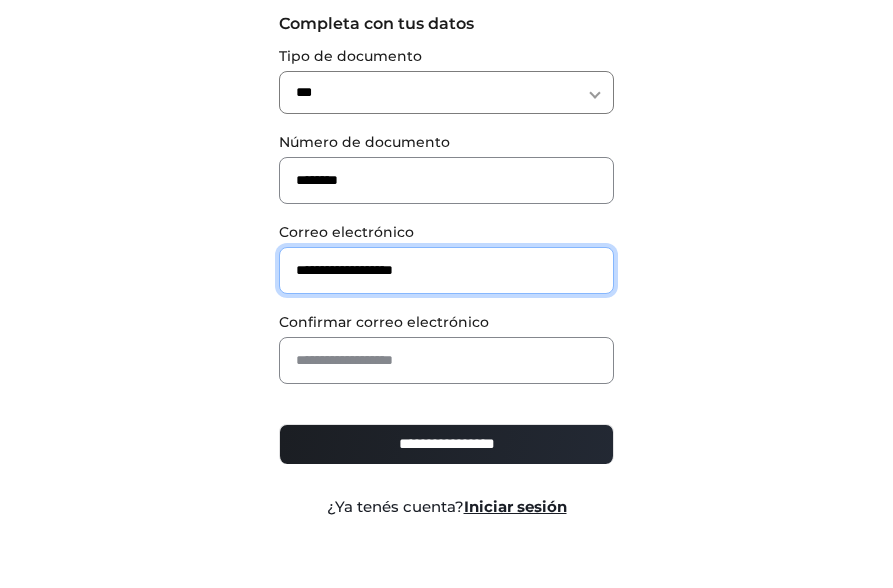 scroll, scrollTop: 230, scrollLeft: 0, axis: vertical 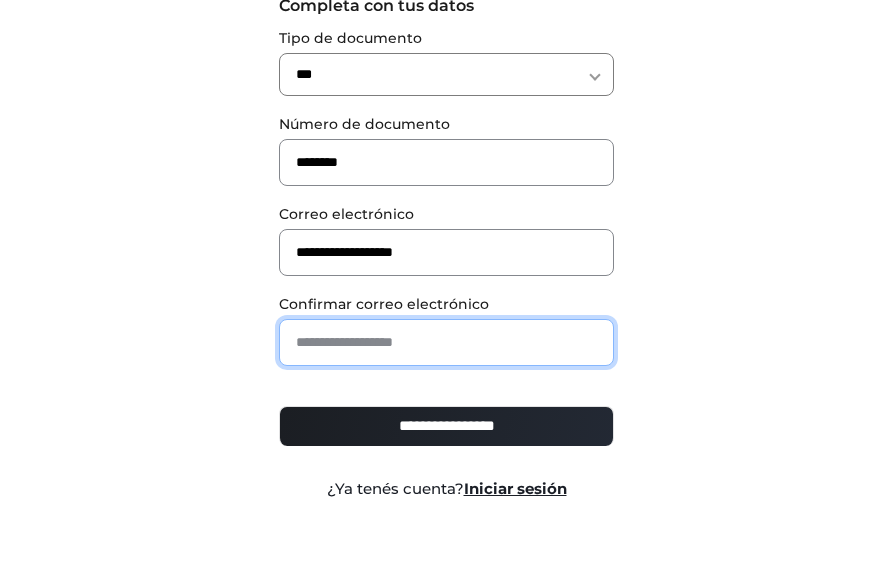 click at bounding box center (446, 342) 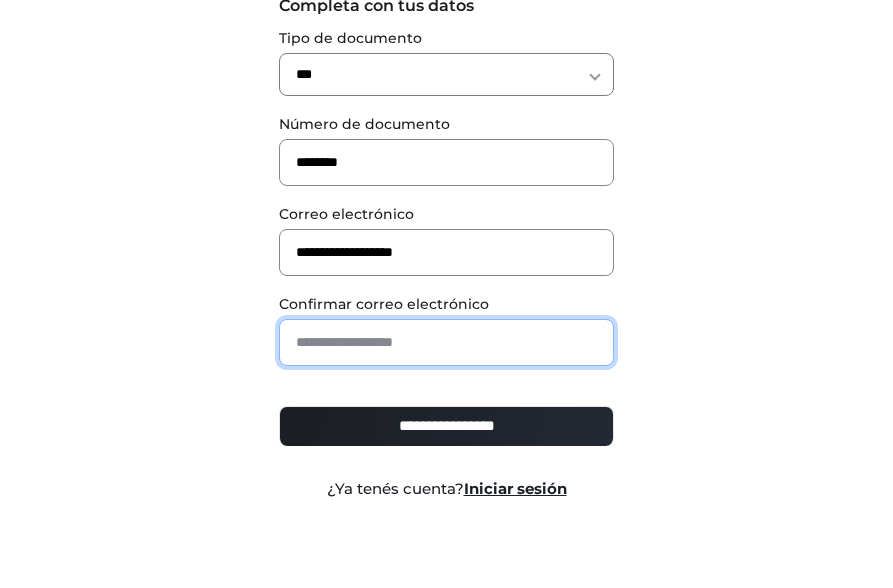 type on "**********" 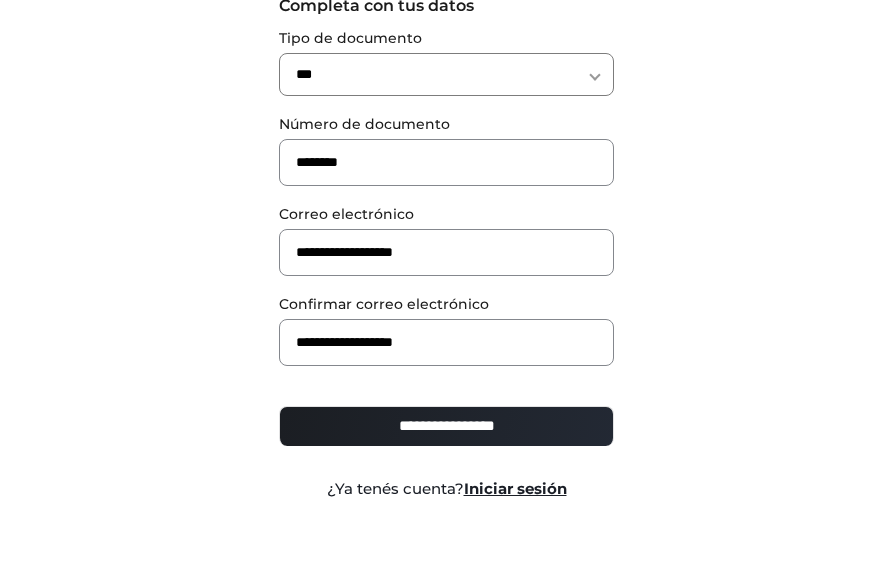 click on "**********" at bounding box center (446, 426) 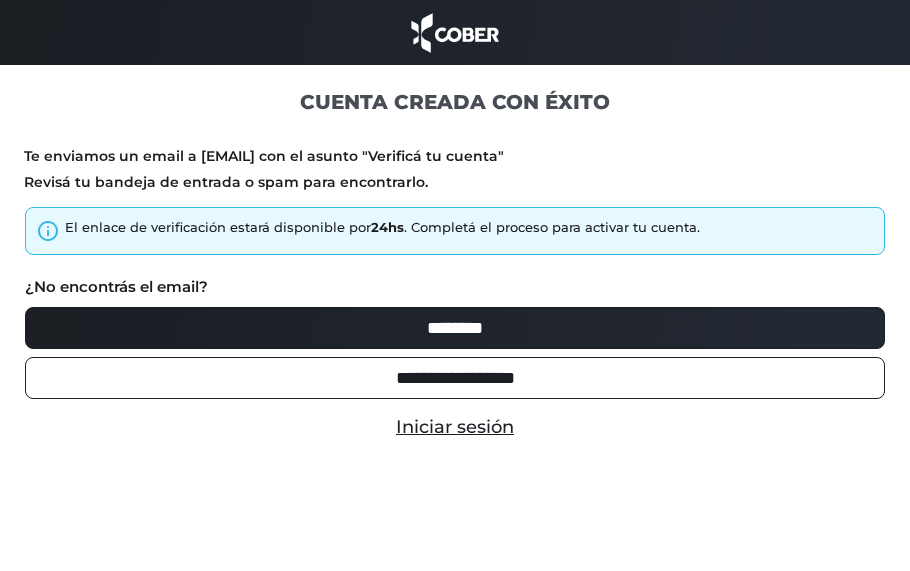 scroll, scrollTop: 0, scrollLeft: 0, axis: both 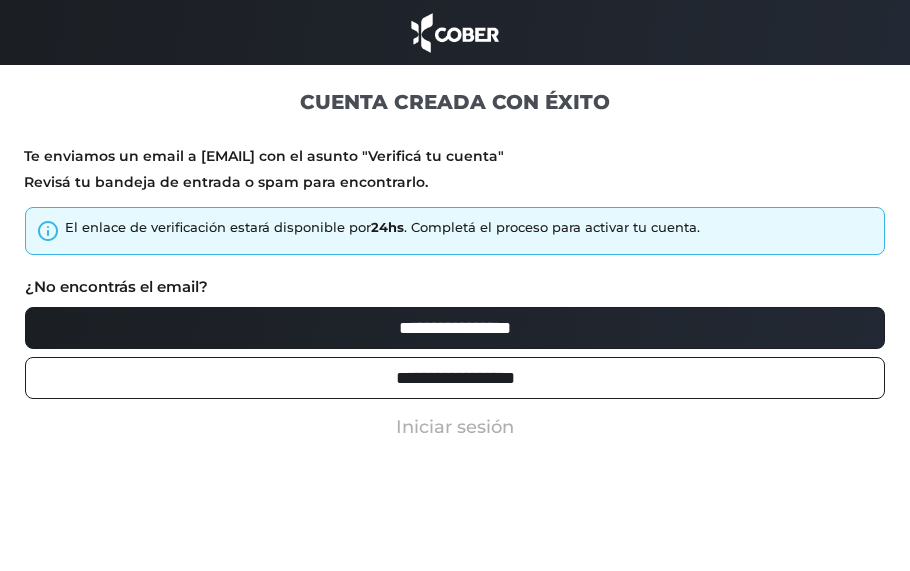 click on "Iniciar sesión" at bounding box center [455, 427] 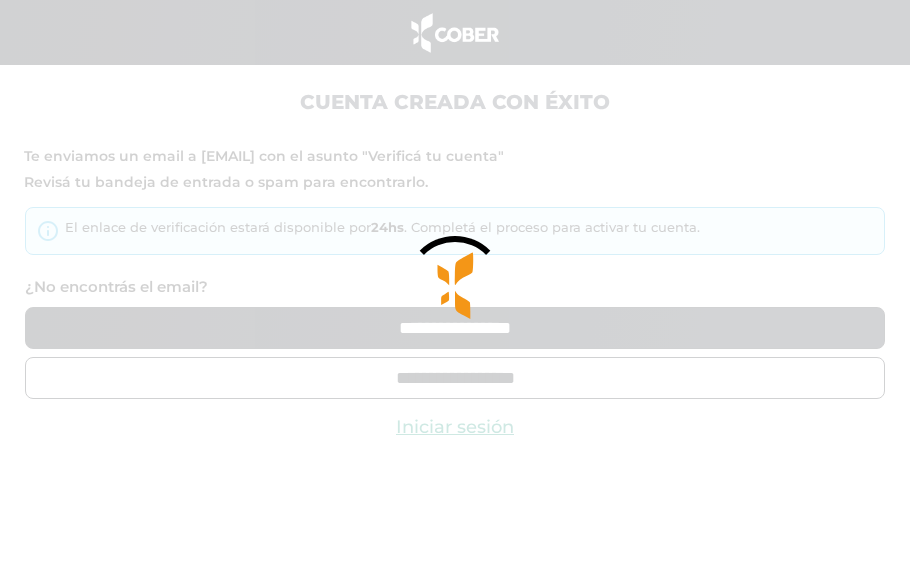 type on "**********" 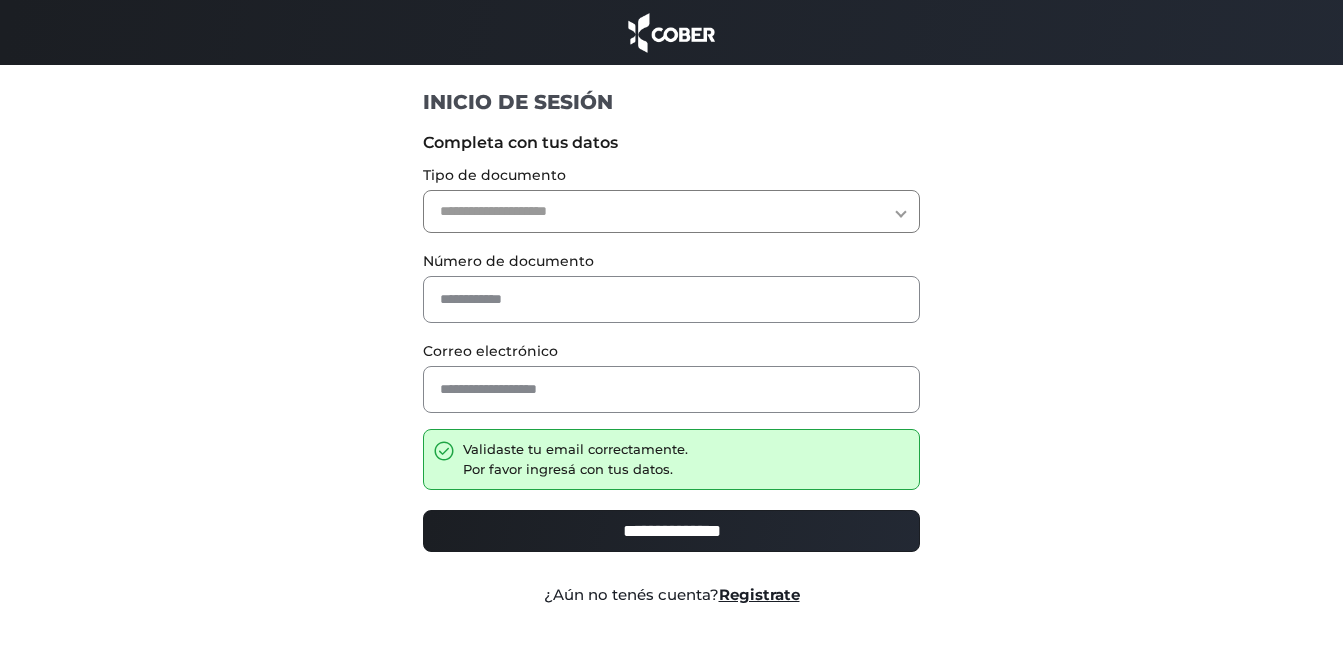 scroll, scrollTop: 0, scrollLeft: 0, axis: both 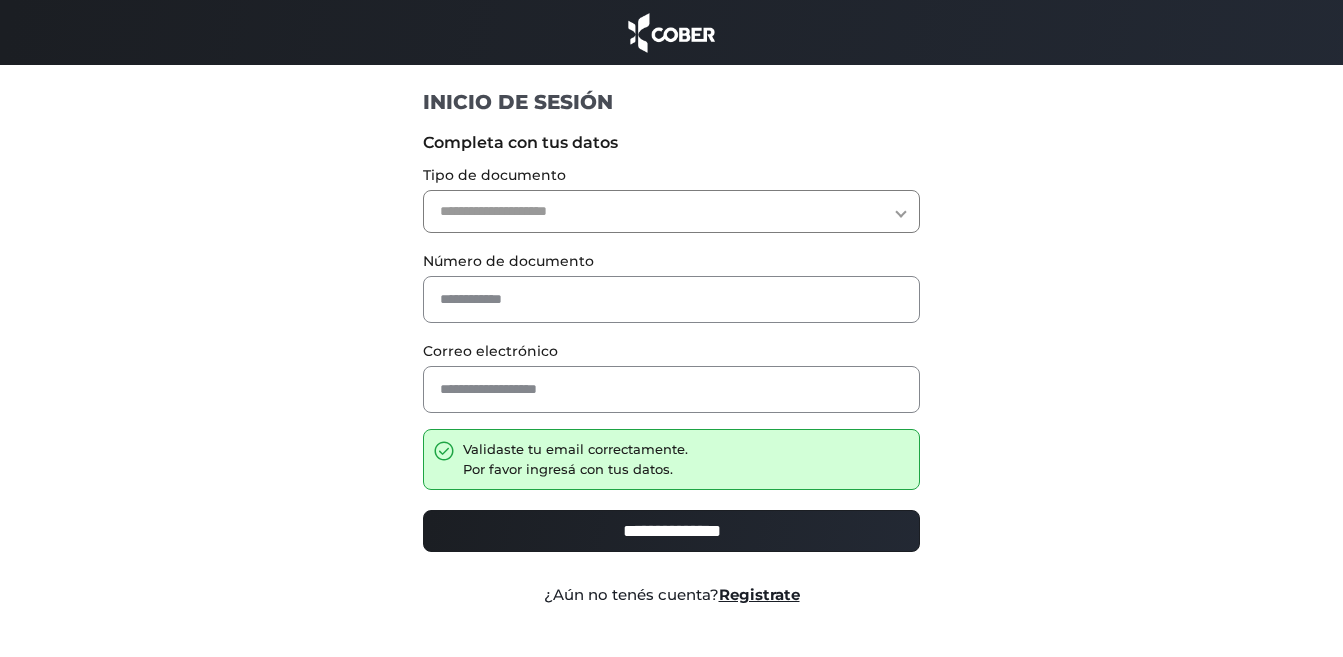 click on "**********" at bounding box center (671, 211) 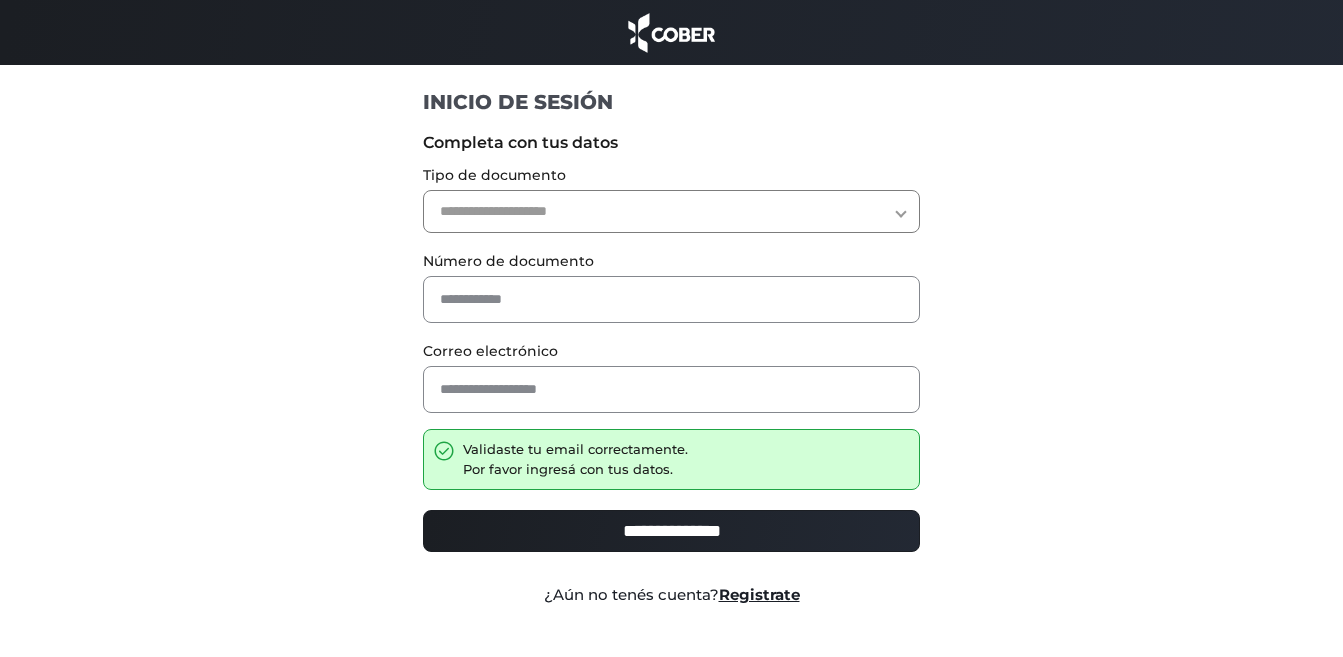 select on "***" 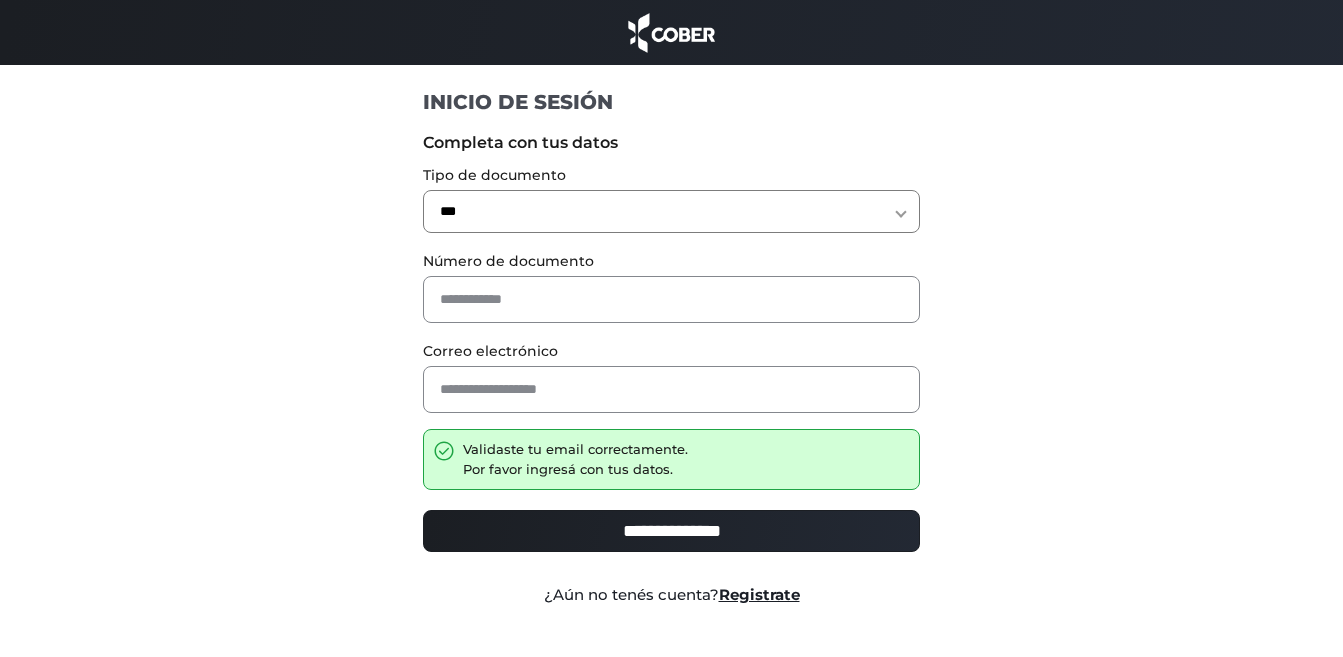 click on "**********" at bounding box center [671, 211] 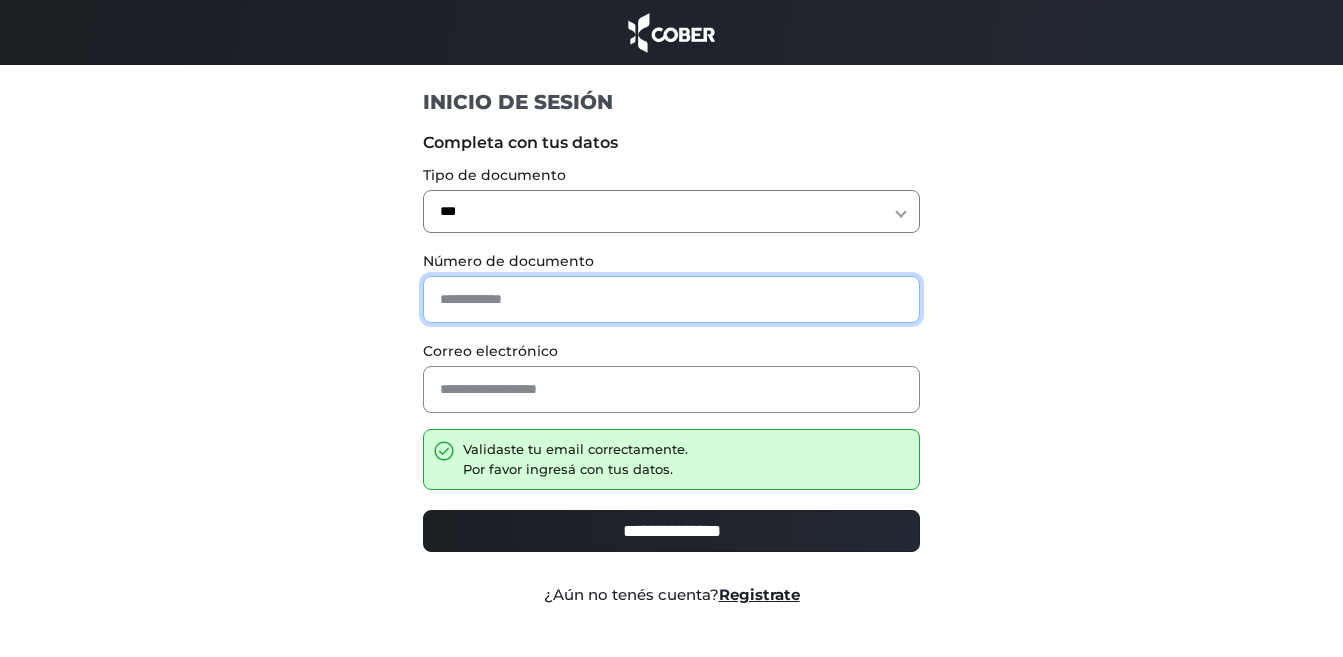 click at bounding box center [671, 299] 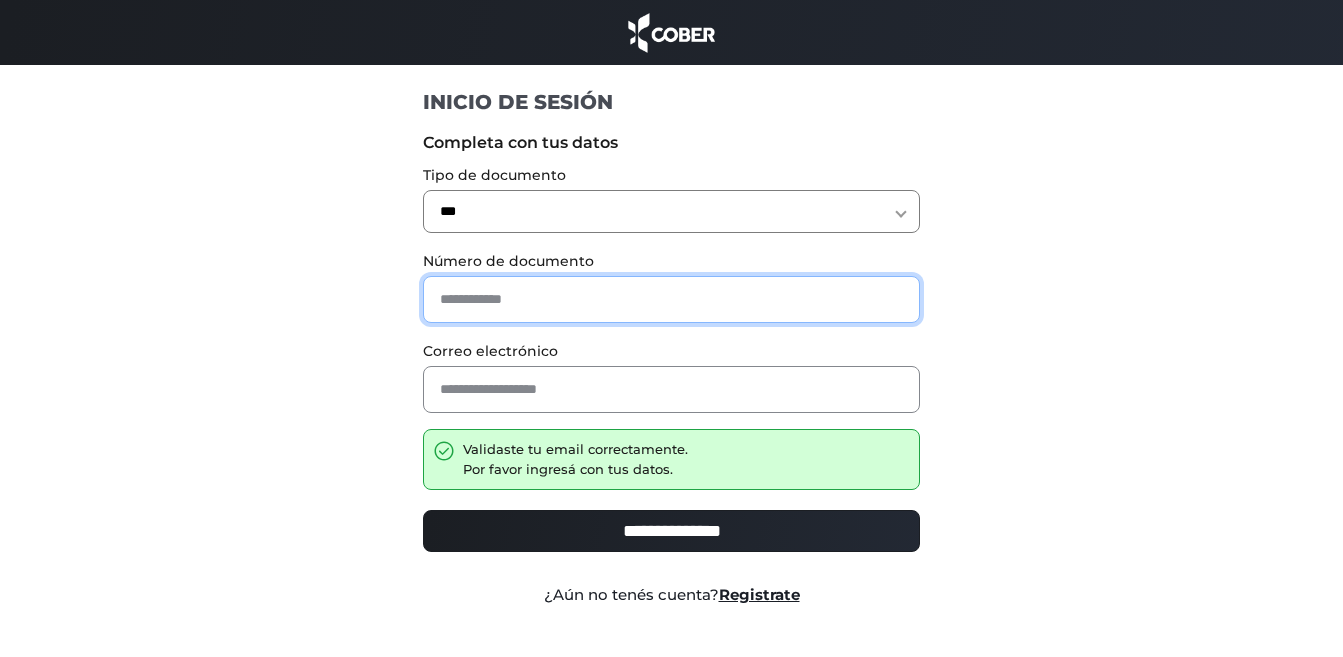 type on "********" 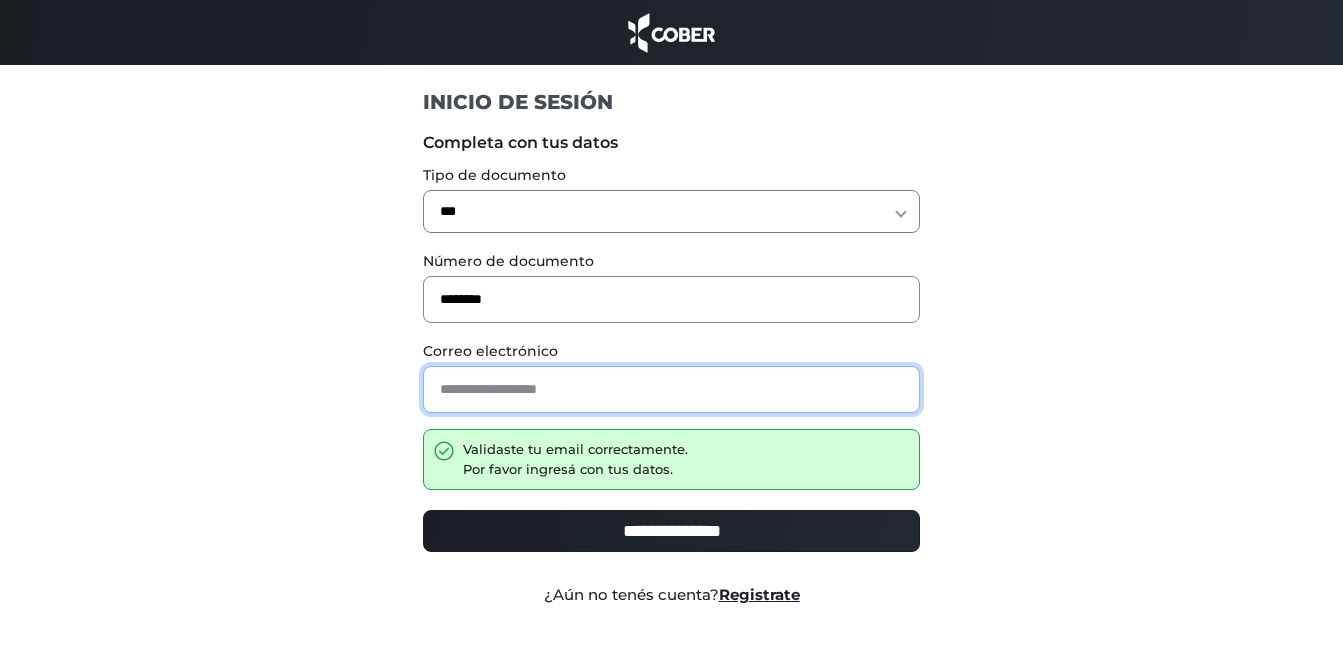 click at bounding box center (671, 389) 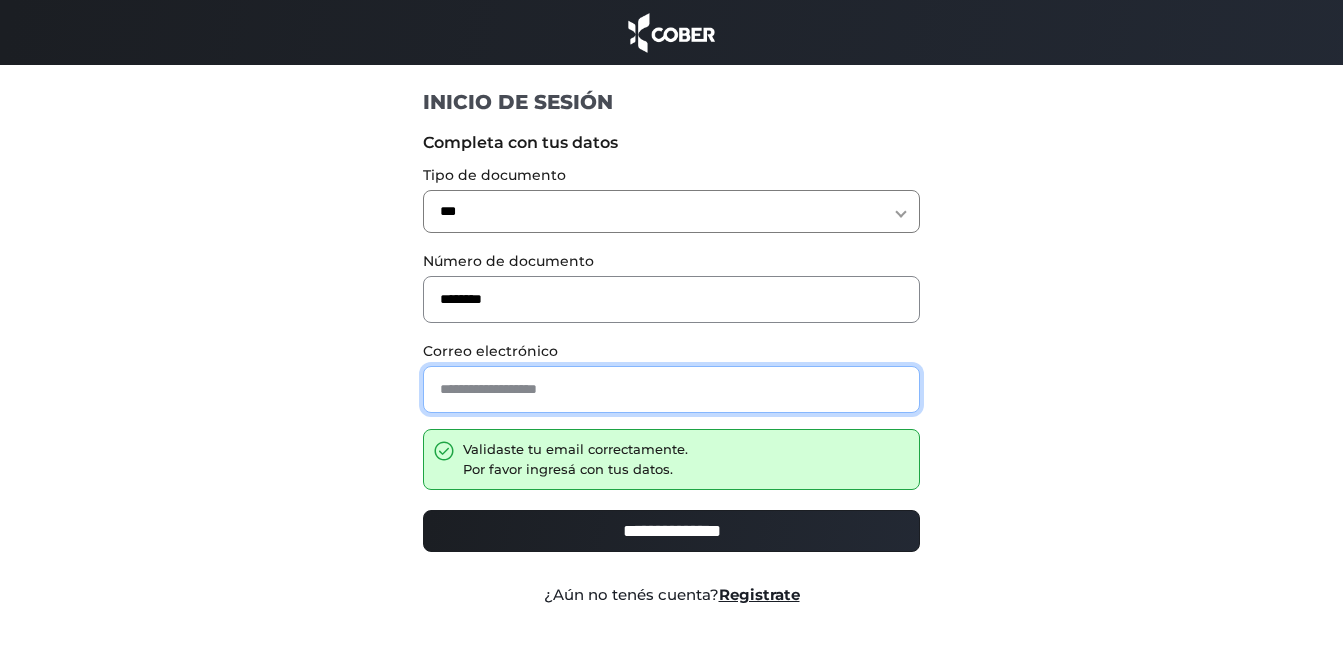 type on "**********" 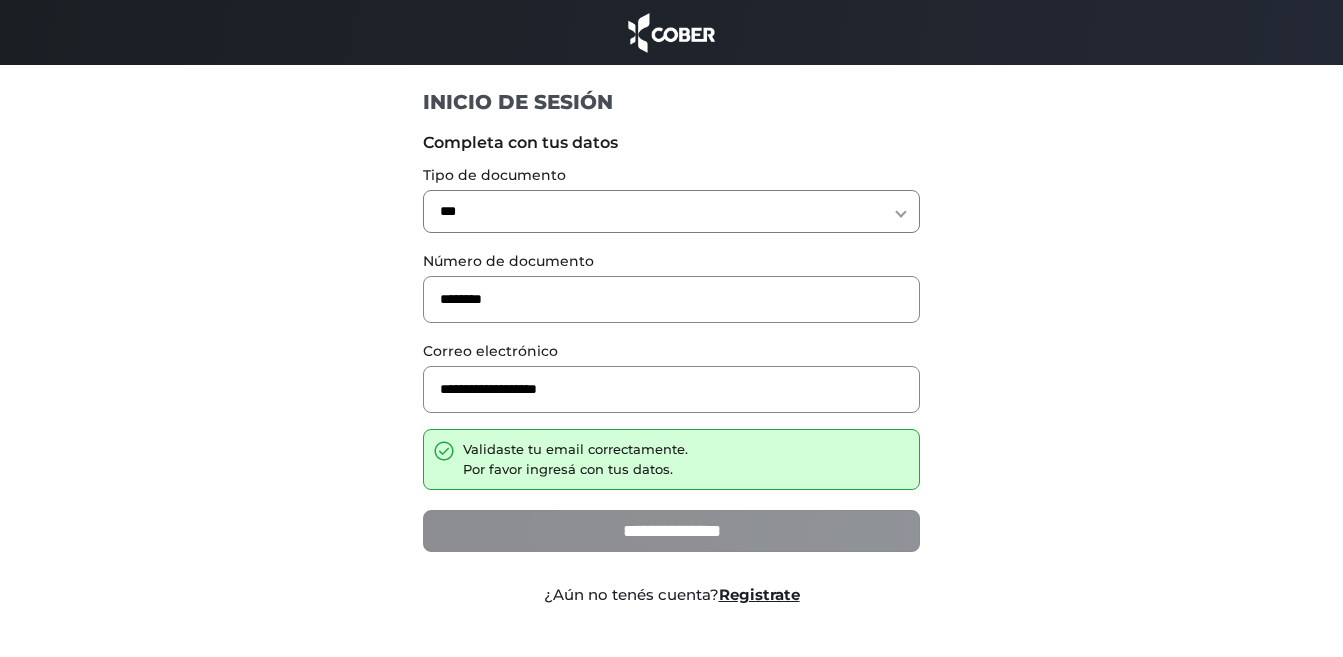 click on "**********" at bounding box center [671, 531] 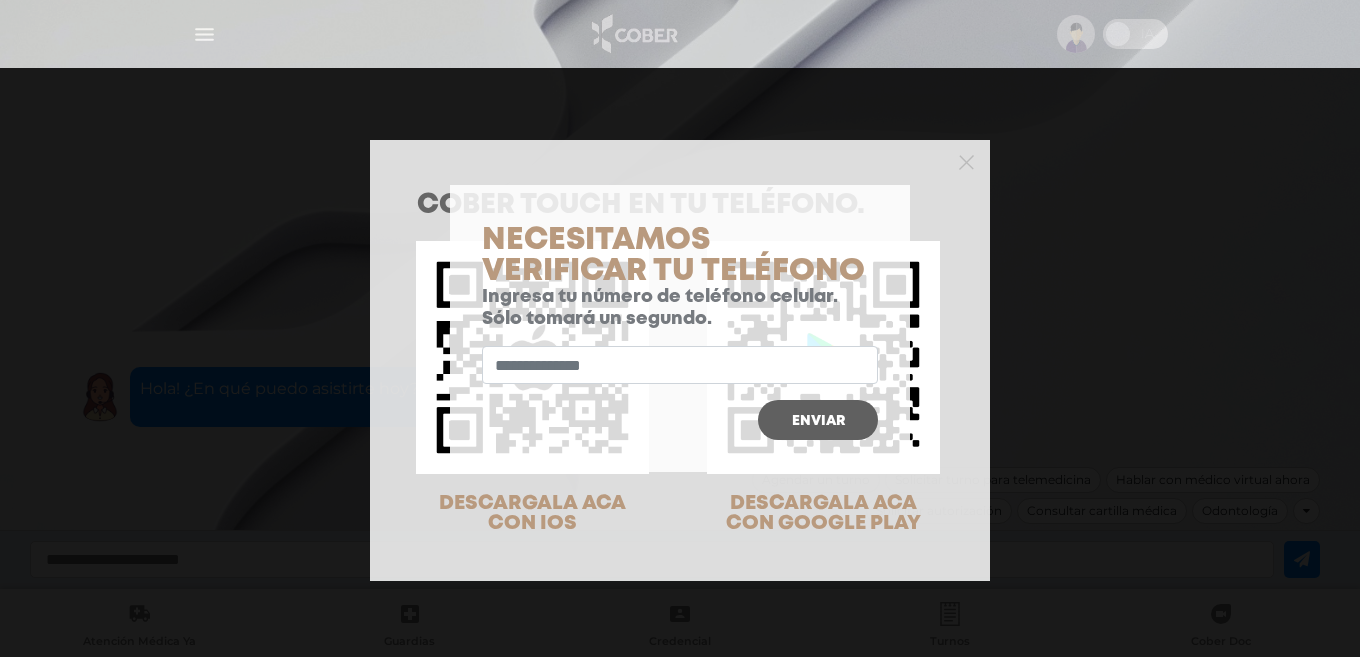 scroll, scrollTop: 0, scrollLeft: 0, axis: both 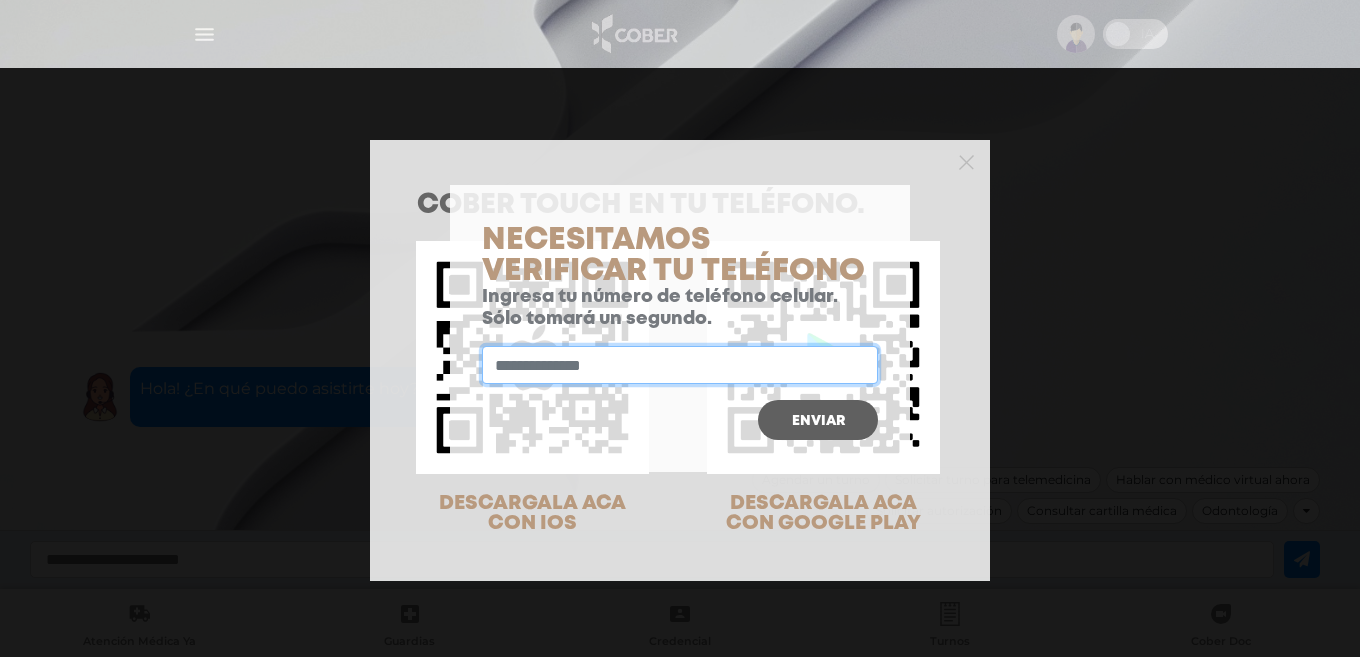 click at bounding box center (680, 365) 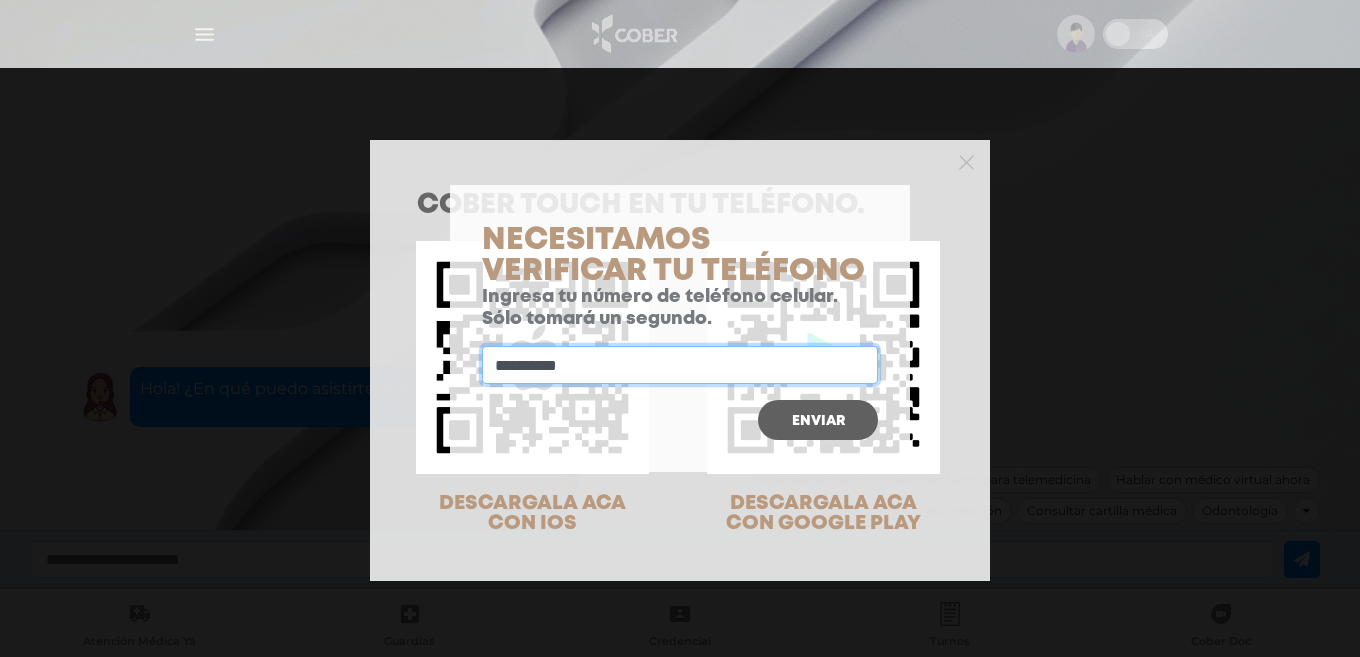 type on "**********" 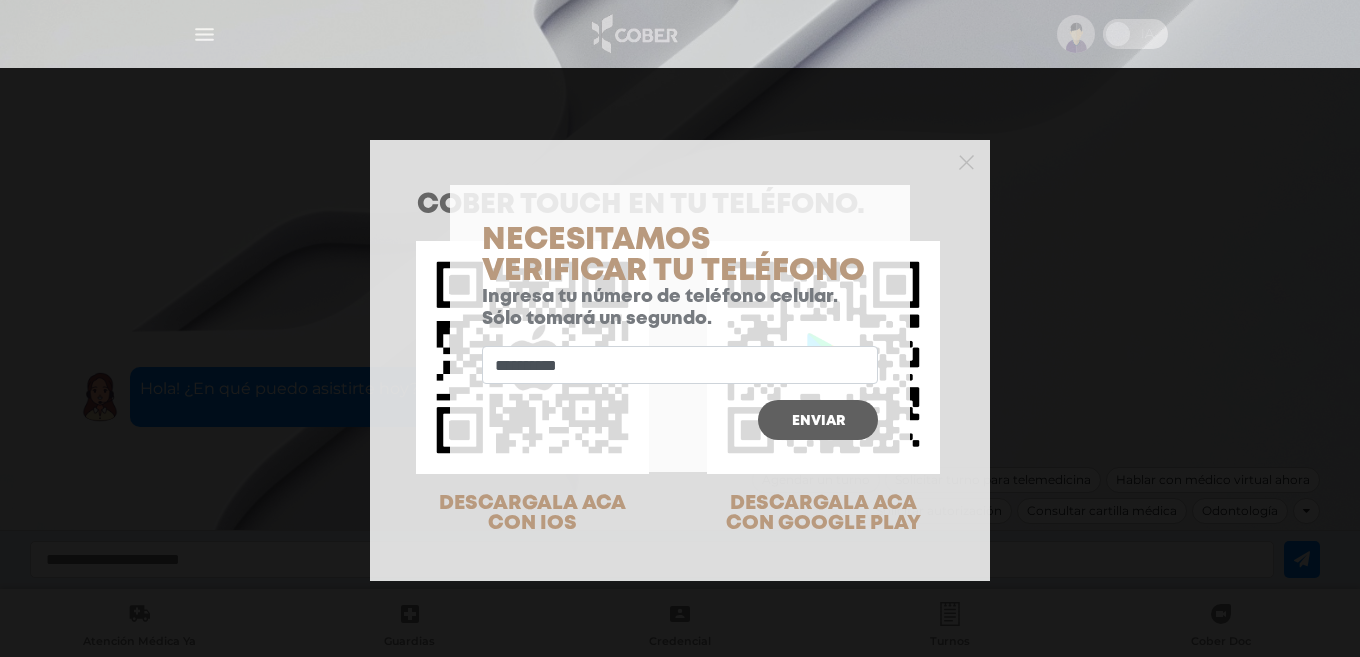 click on "Enviar" at bounding box center [818, 421] 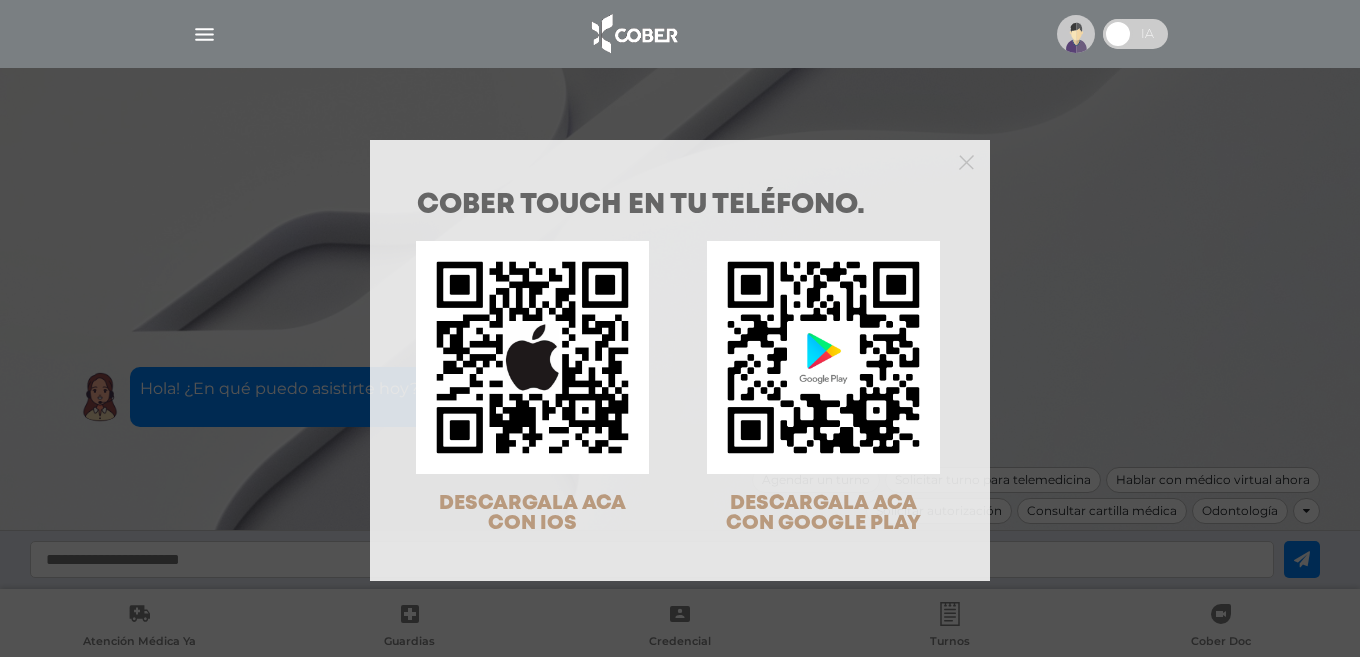 click on "COBER TOUCH en tu teléfono.
DESCARGALA ACA CON IOS
DESCARGALA ACA CON GOOGLE PLAY" at bounding box center (680, 328) 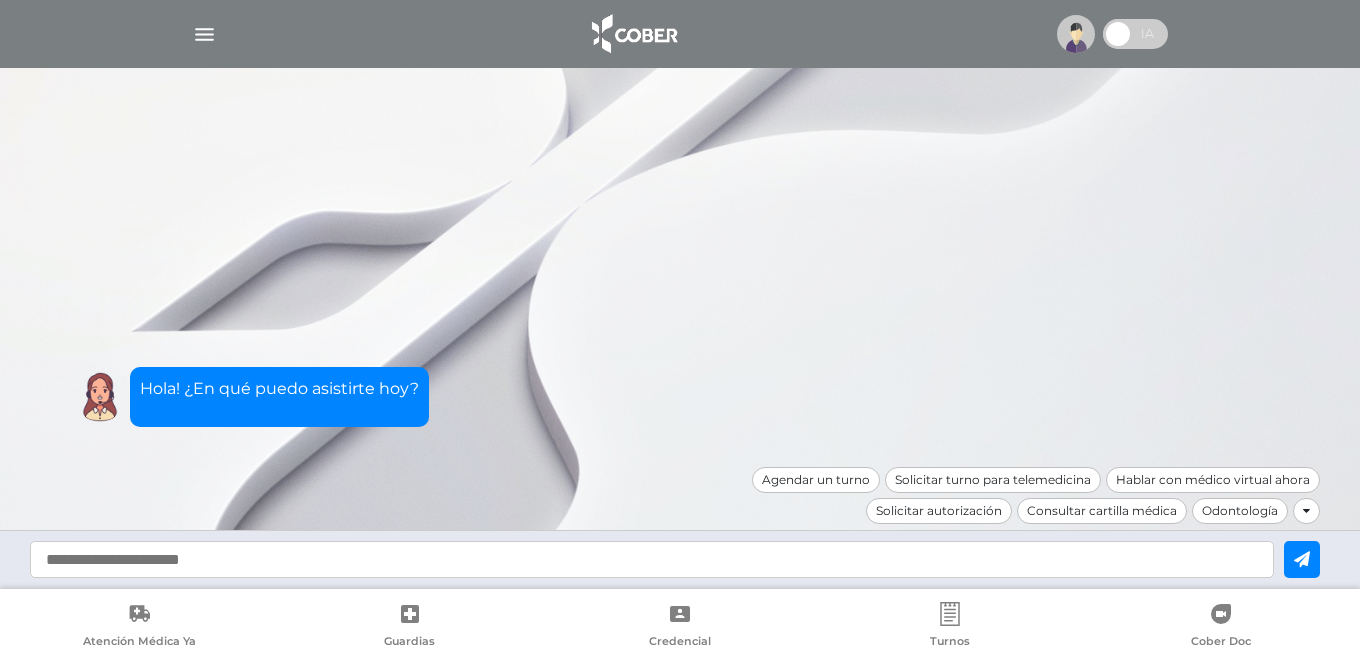 click at bounding box center (204, 34) 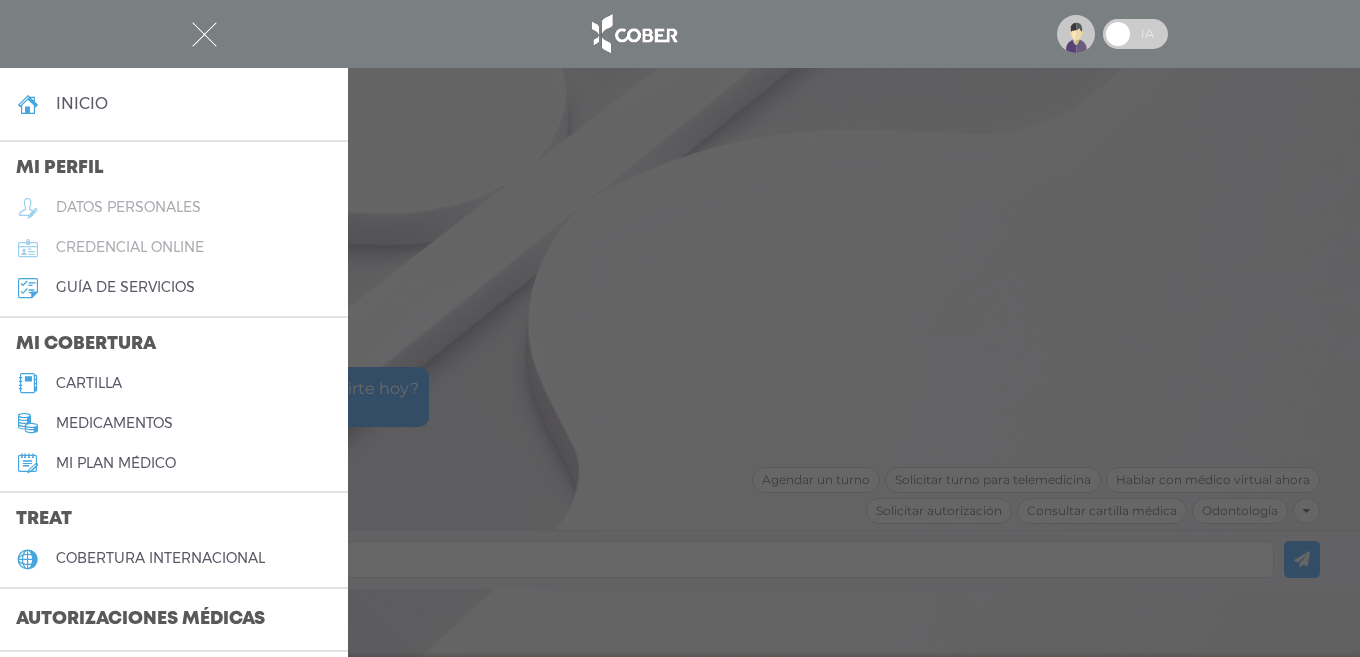 click on "credencial online" at bounding box center (130, 247) 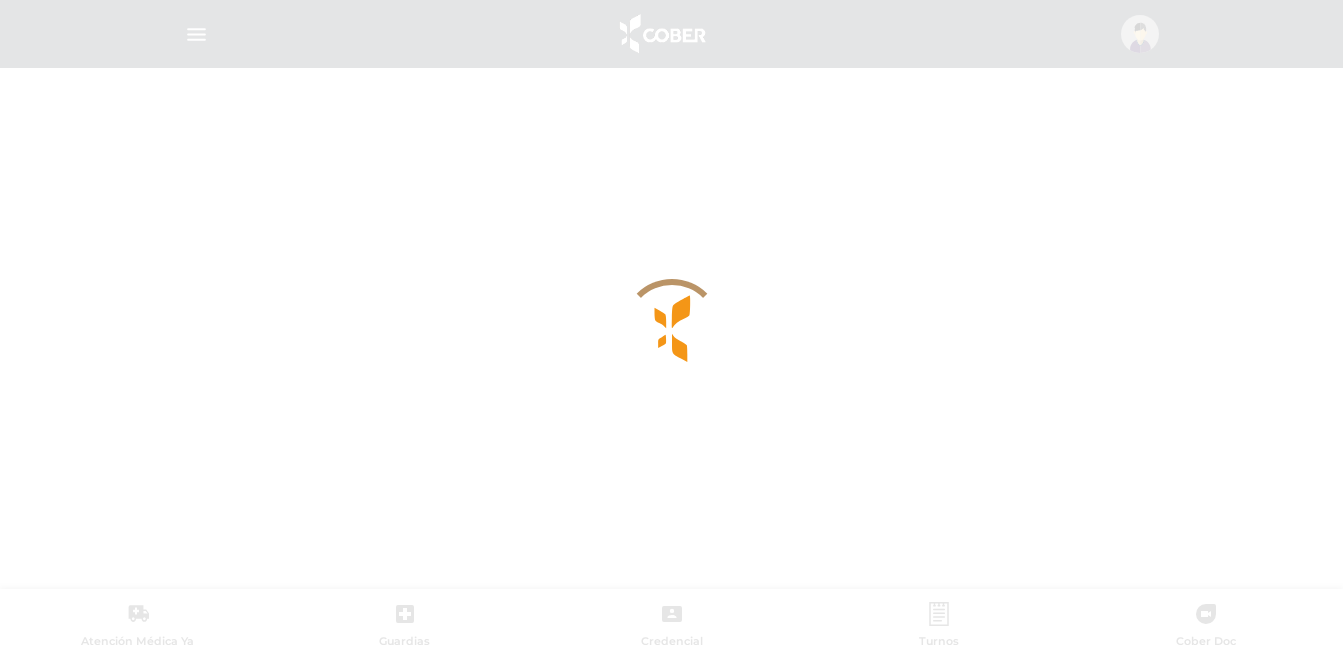 scroll, scrollTop: 0, scrollLeft: 0, axis: both 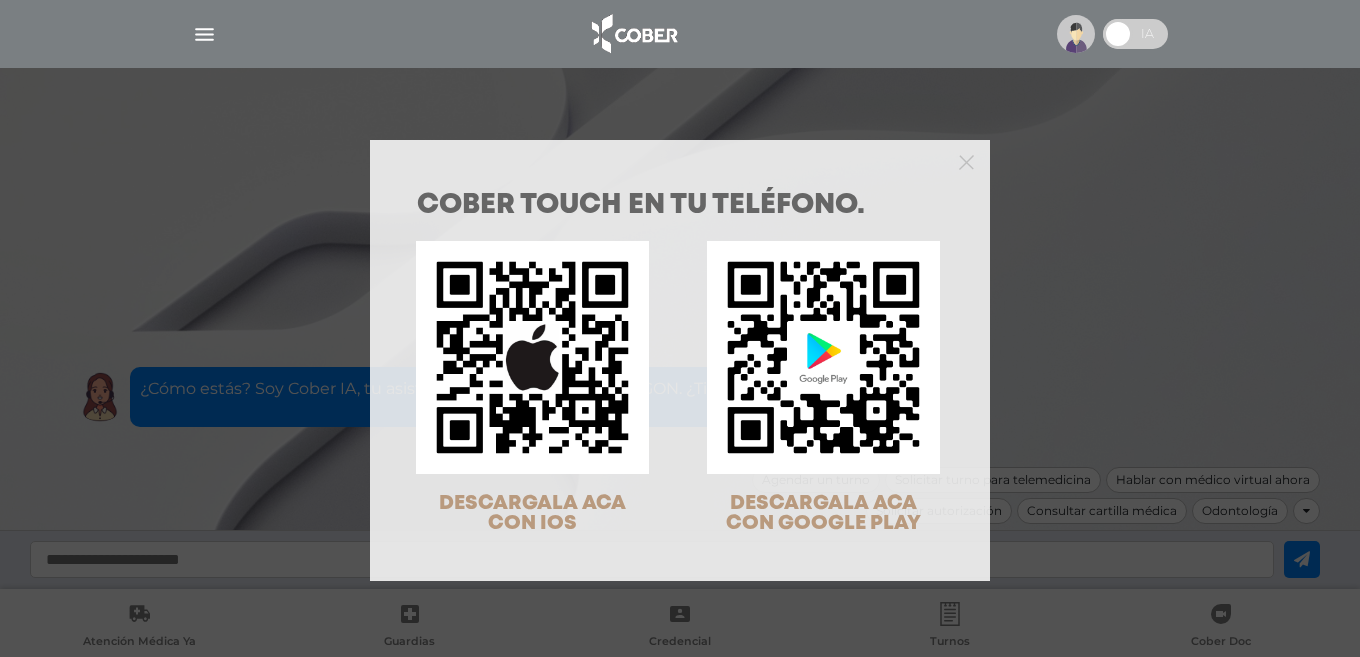 click on "COBER TOUCH en tu teléfono.
DESCARGALA ACA CON IOS
DESCARGALA ACA CON GOOGLE PLAY" at bounding box center [680, 328] 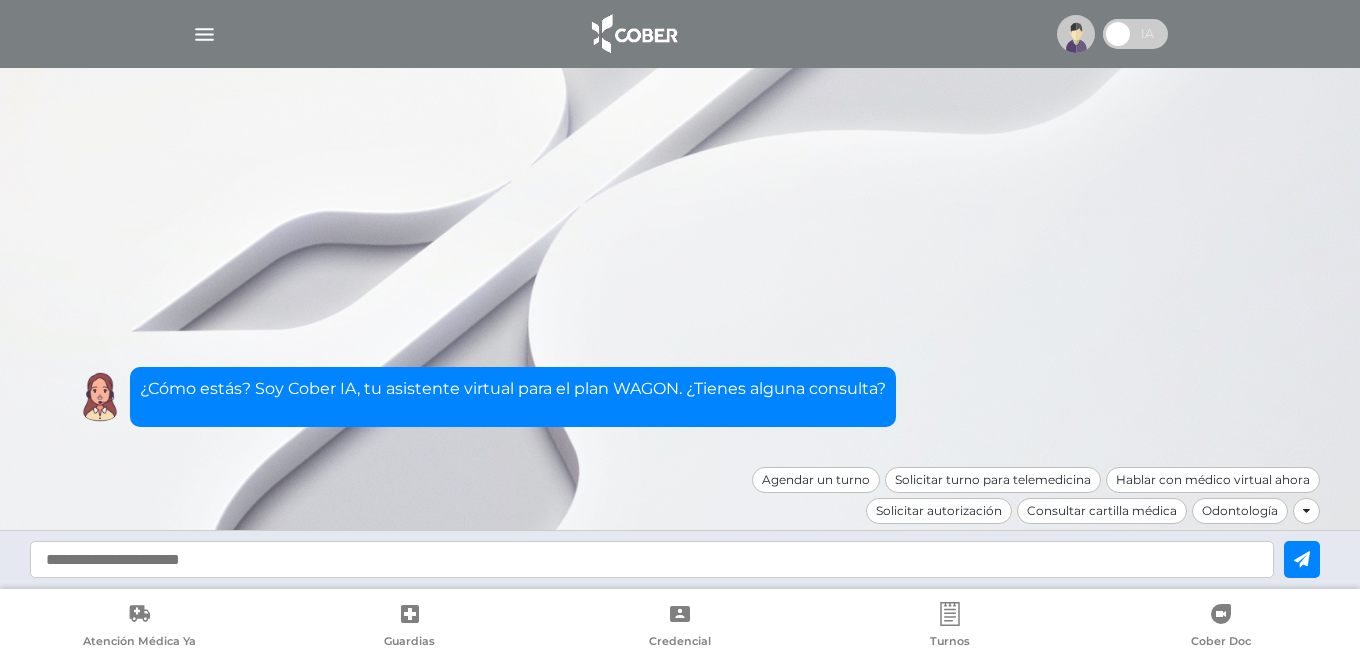 click at bounding box center [204, 34] 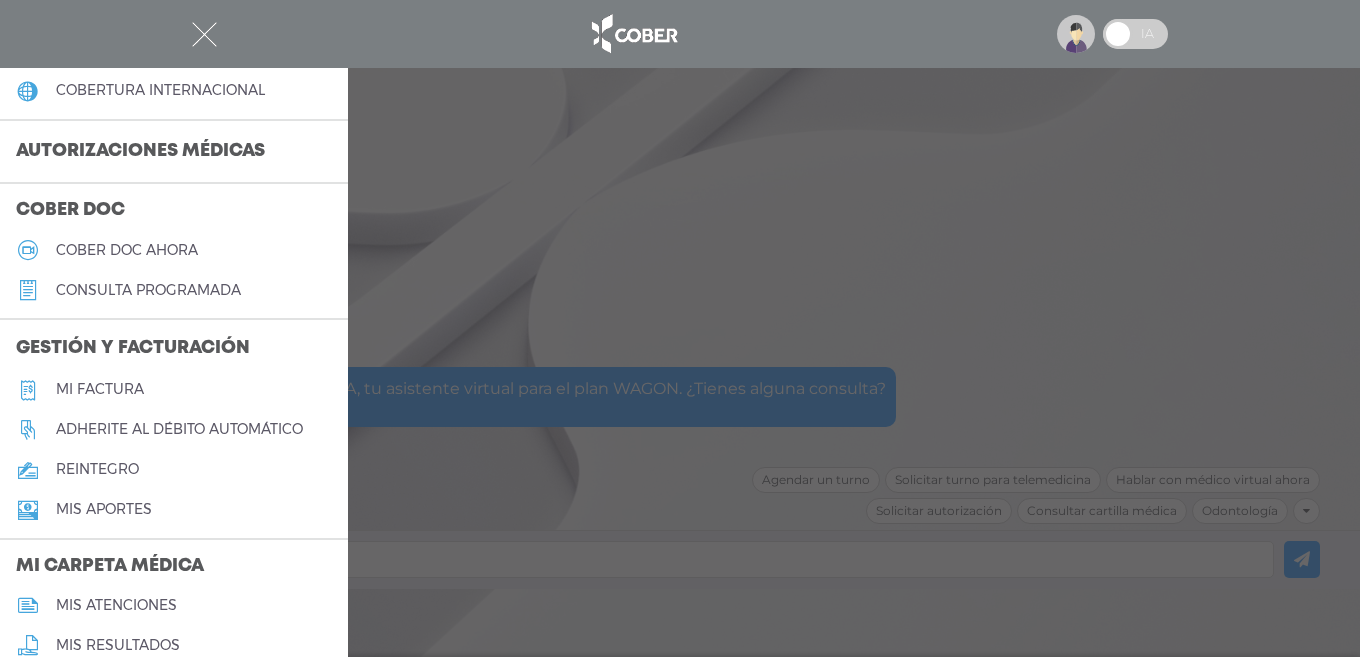 scroll, scrollTop: 500, scrollLeft: 0, axis: vertical 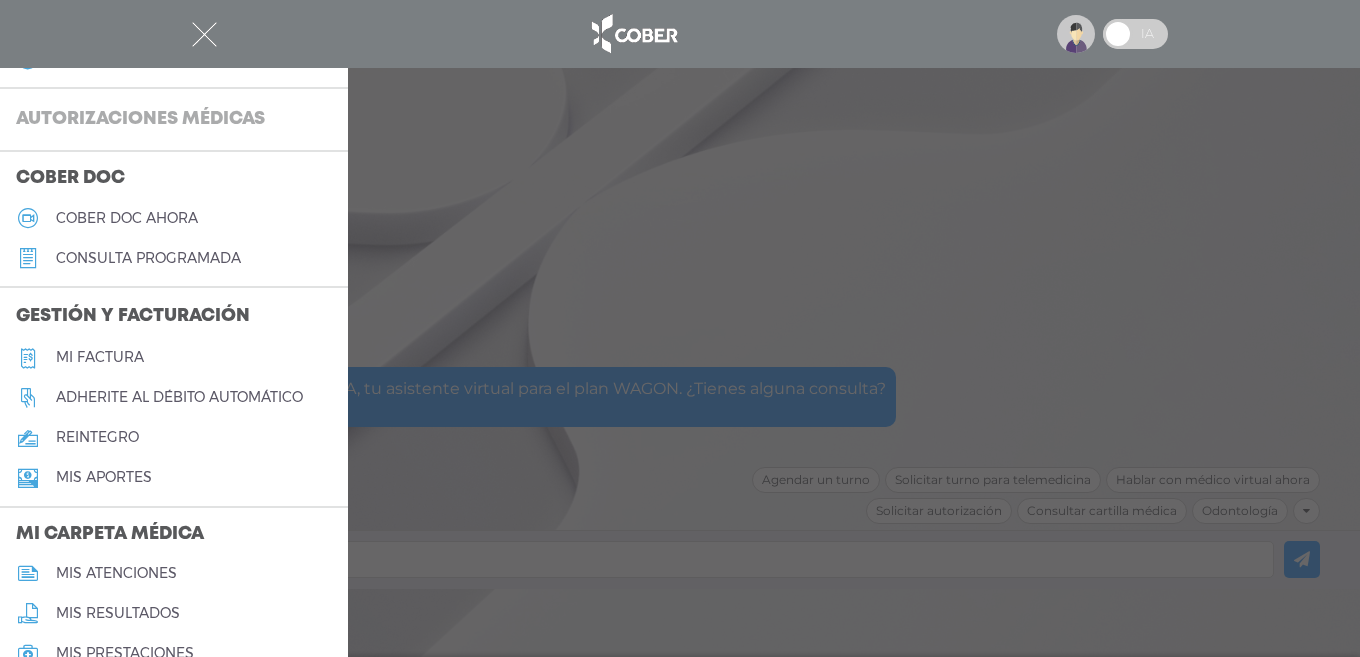 click on "Autorizaciones médicas" at bounding box center (140, 120) 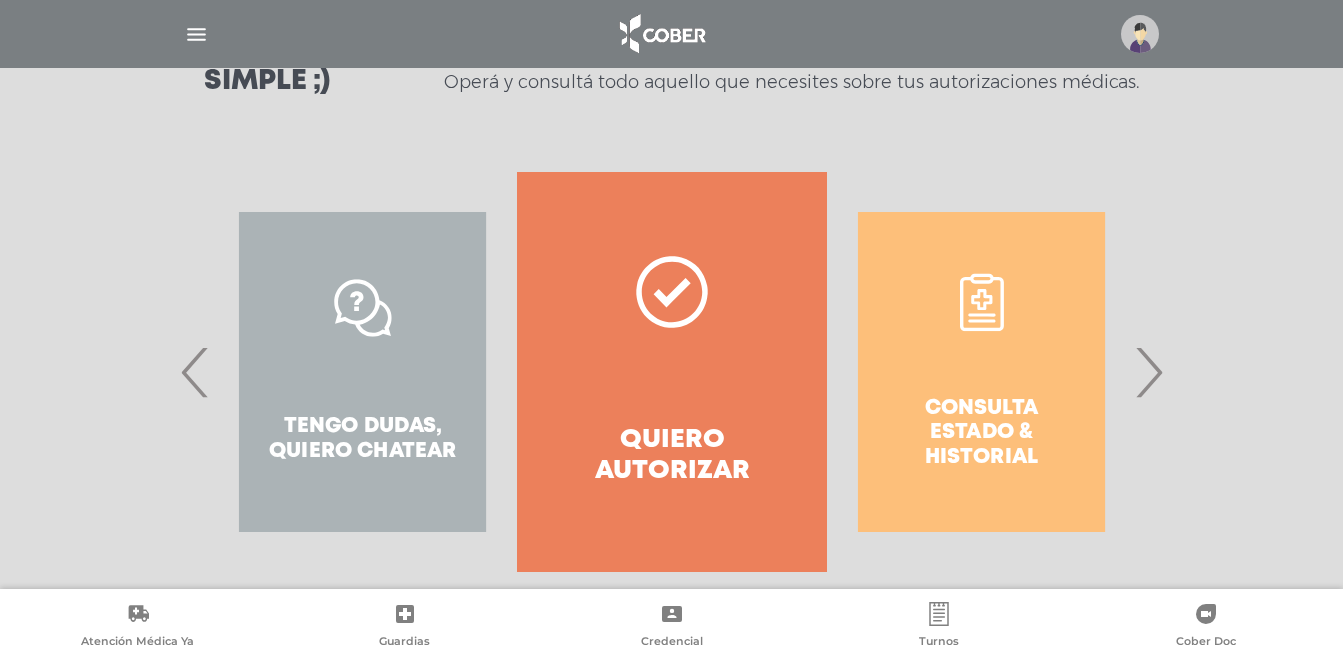 scroll, scrollTop: 347, scrollLeft: 0, axis: vertical 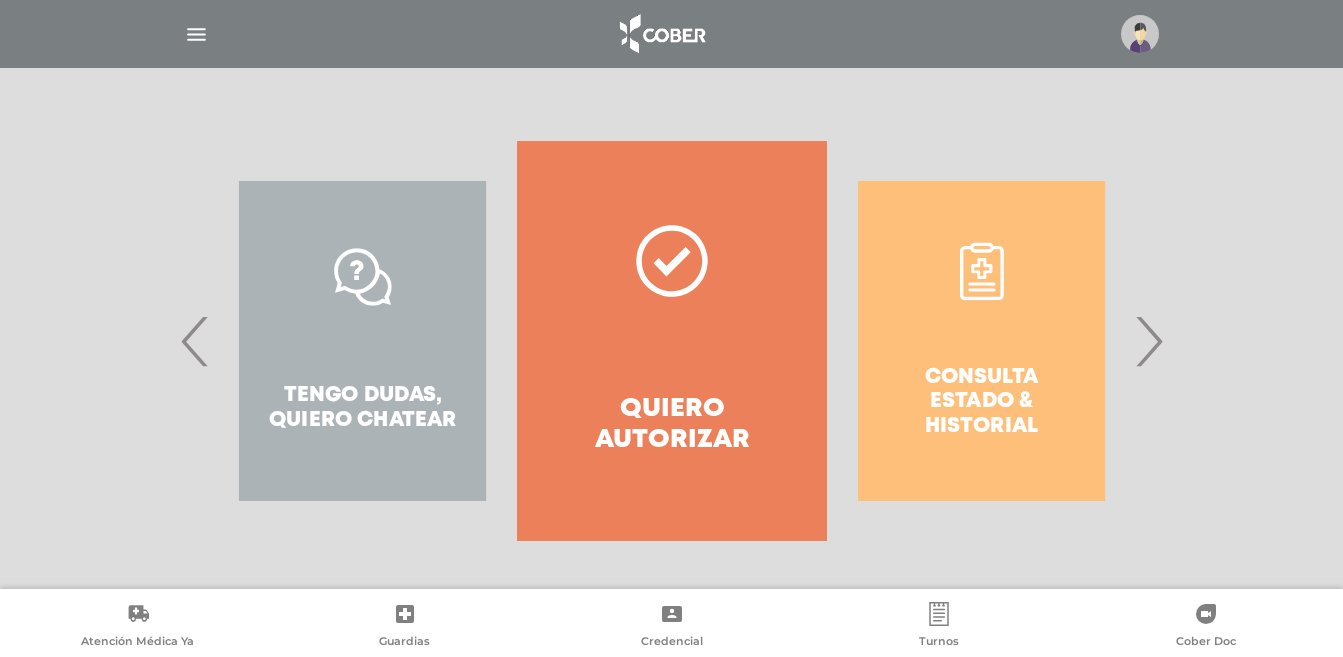 click on "Consulta estado & historial" at bounding box center (981, 341) 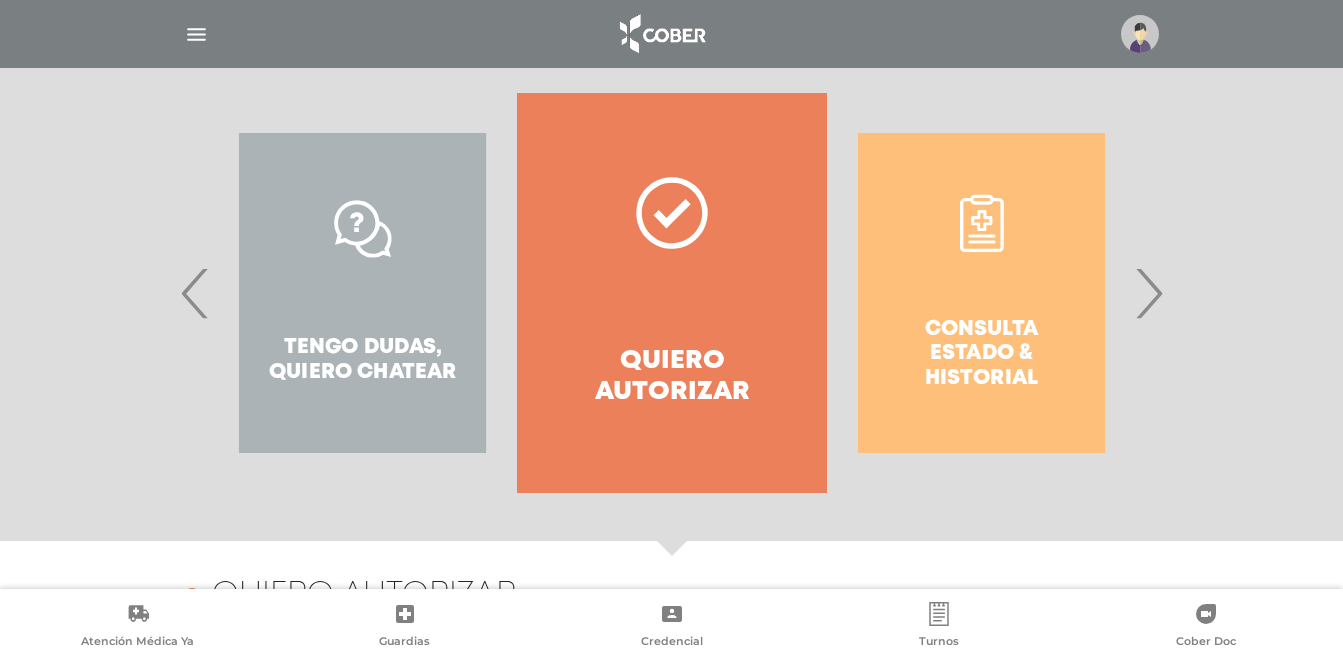 scroll, scrollTop: 388, scrollLeft: 0, axis: vertical 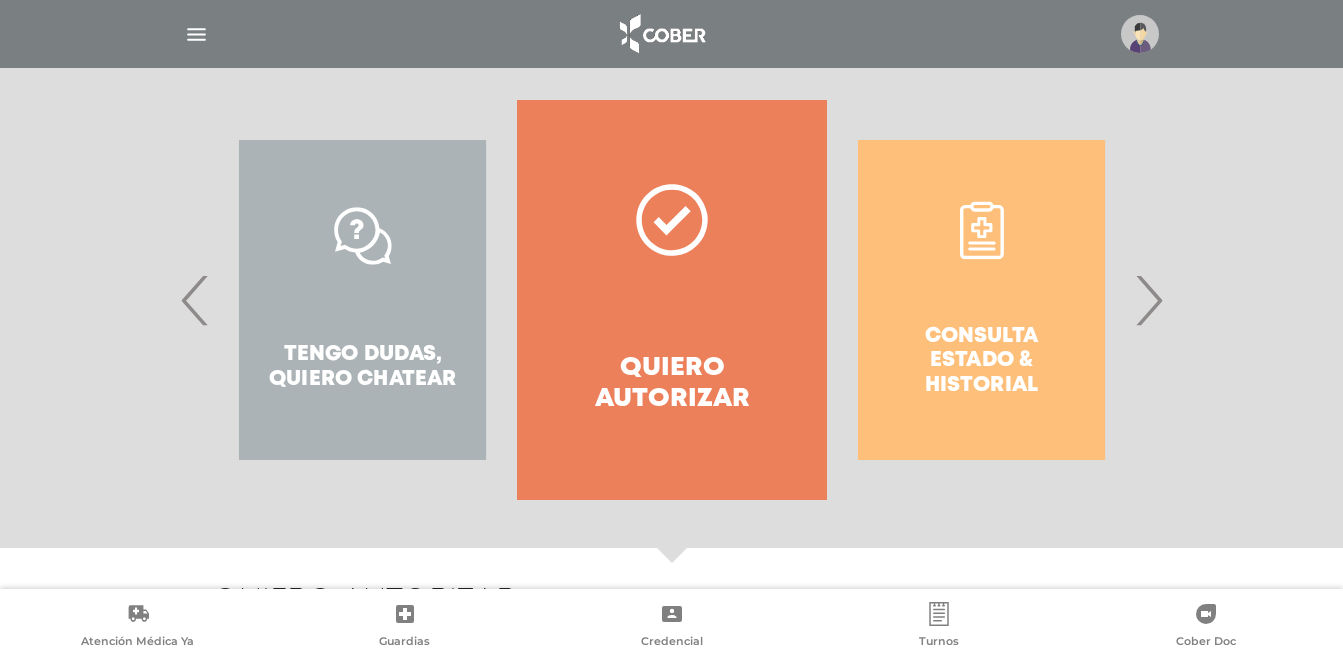 click on "Consulta estado & historial" at bounding box center (981, 300) 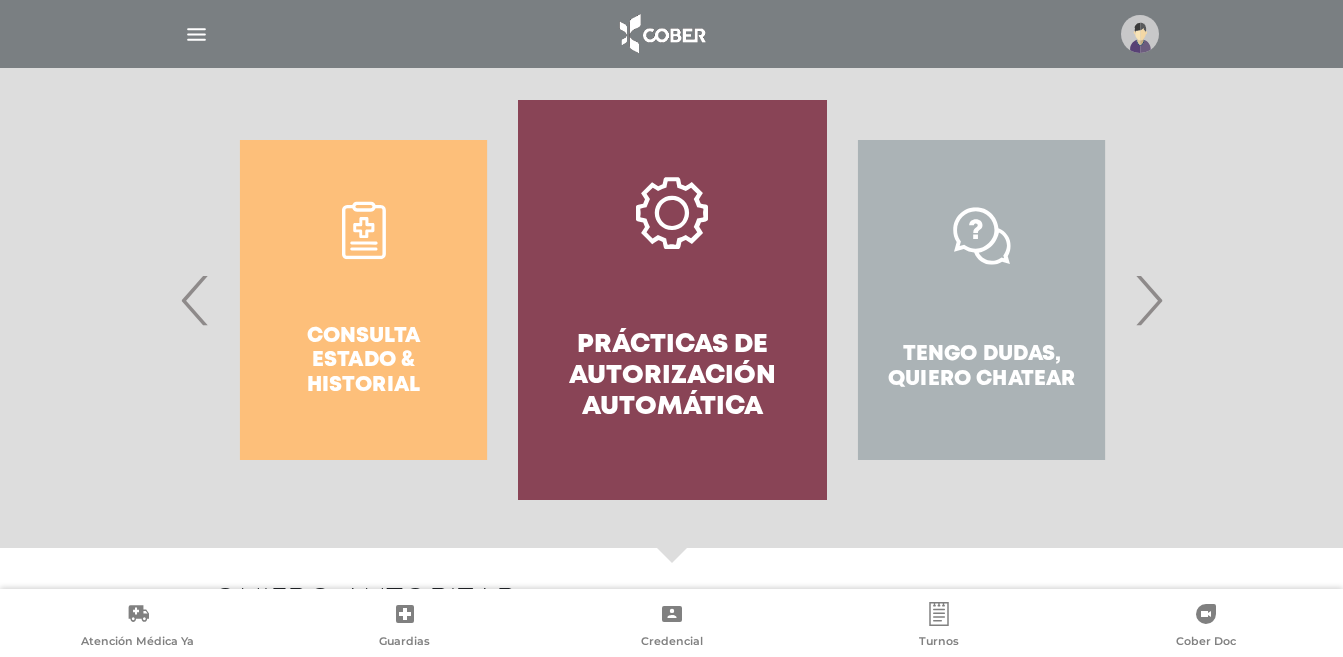 click on "Consulta estado & historial" at bounding box center [363, 300] 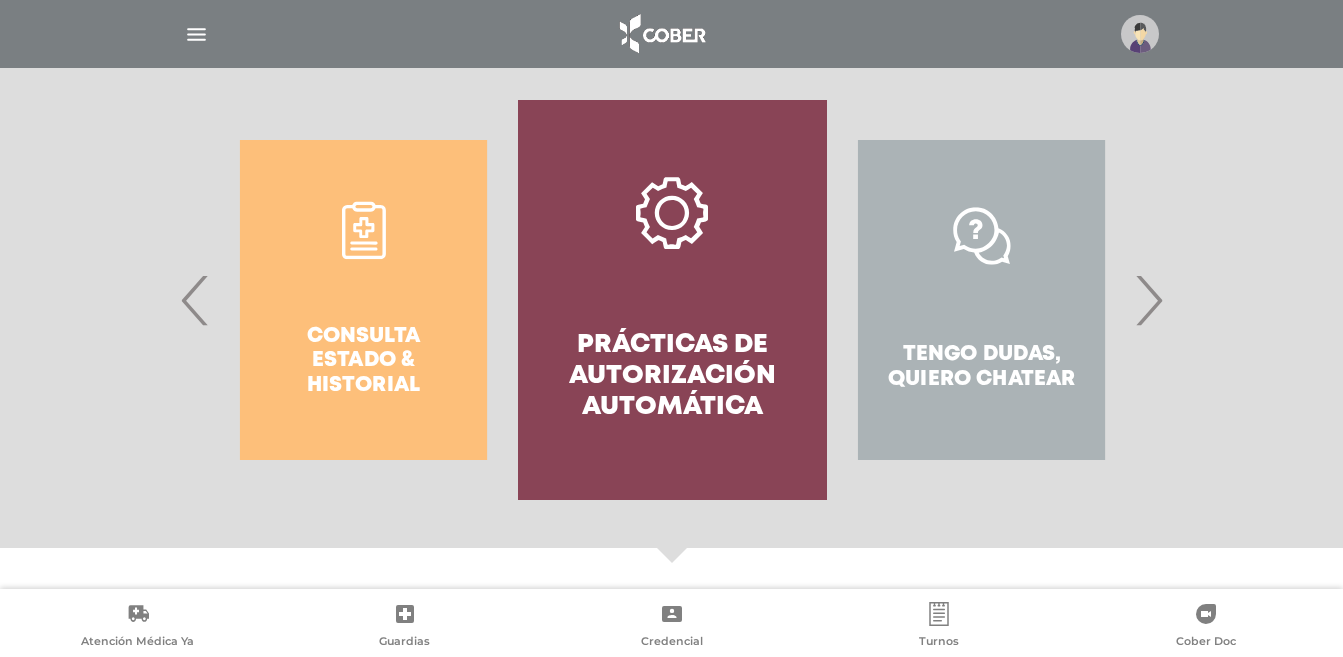 click on "Consulta estado & historial" at bounding box center (363, 300) 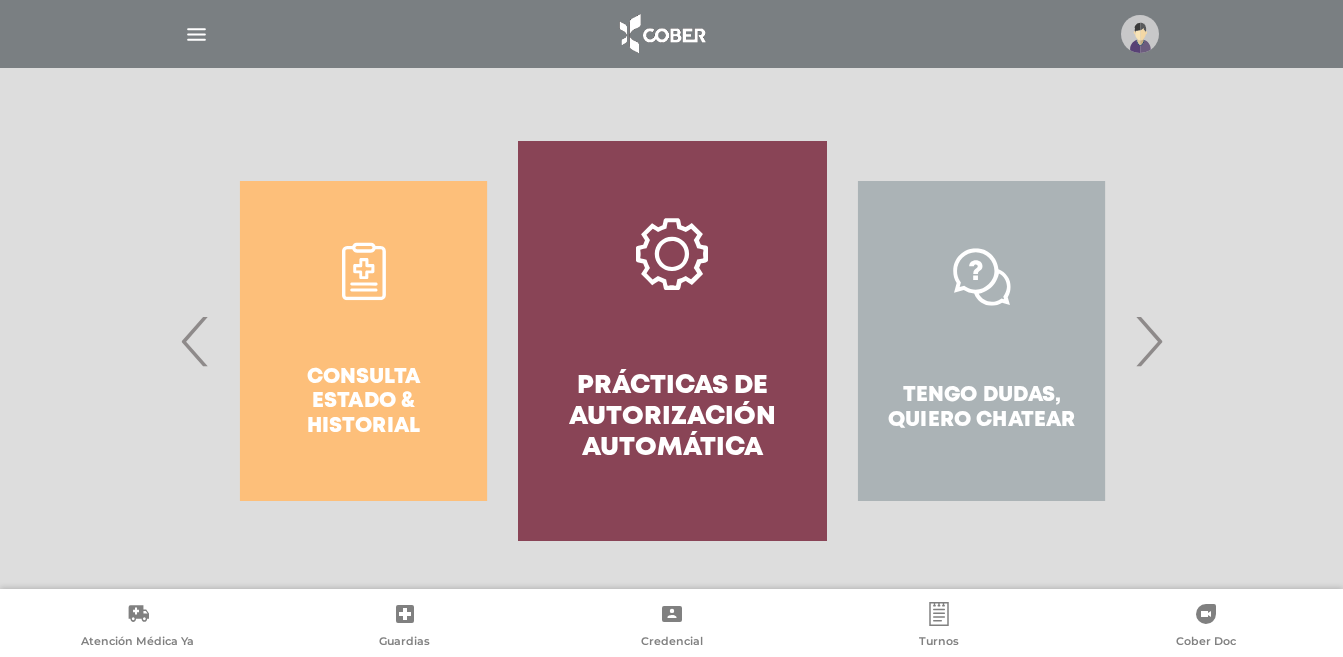 click on "Consulta estado & historial" at bounding box center (363, 341) 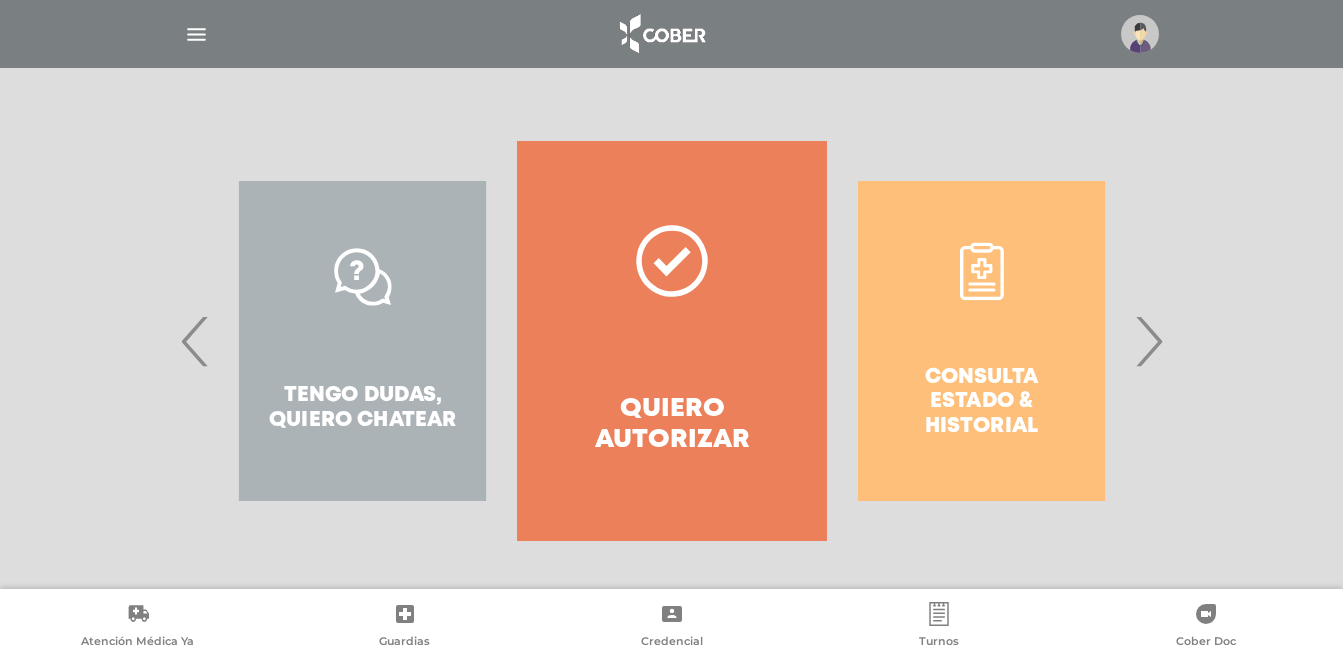 click on "Prácticas de autorización automática" at bounding box center [53, 341] 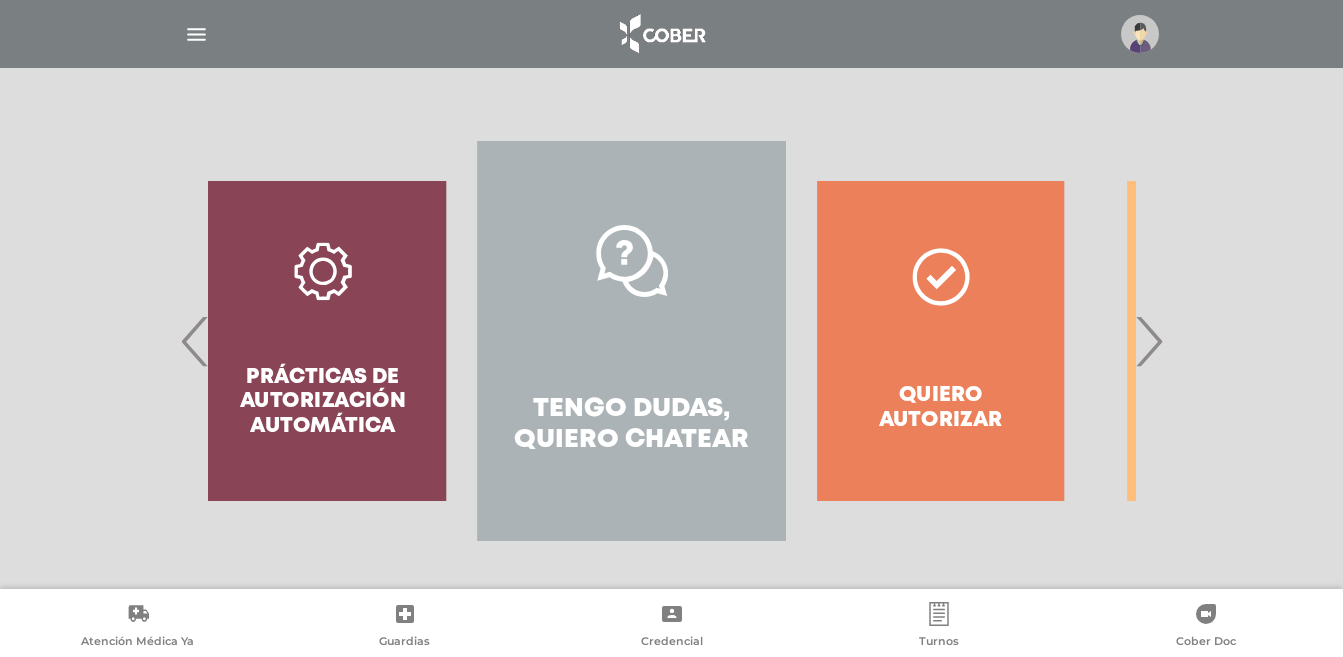 click on "Prácticas de autorización automática" at bounding box center (322, 341) 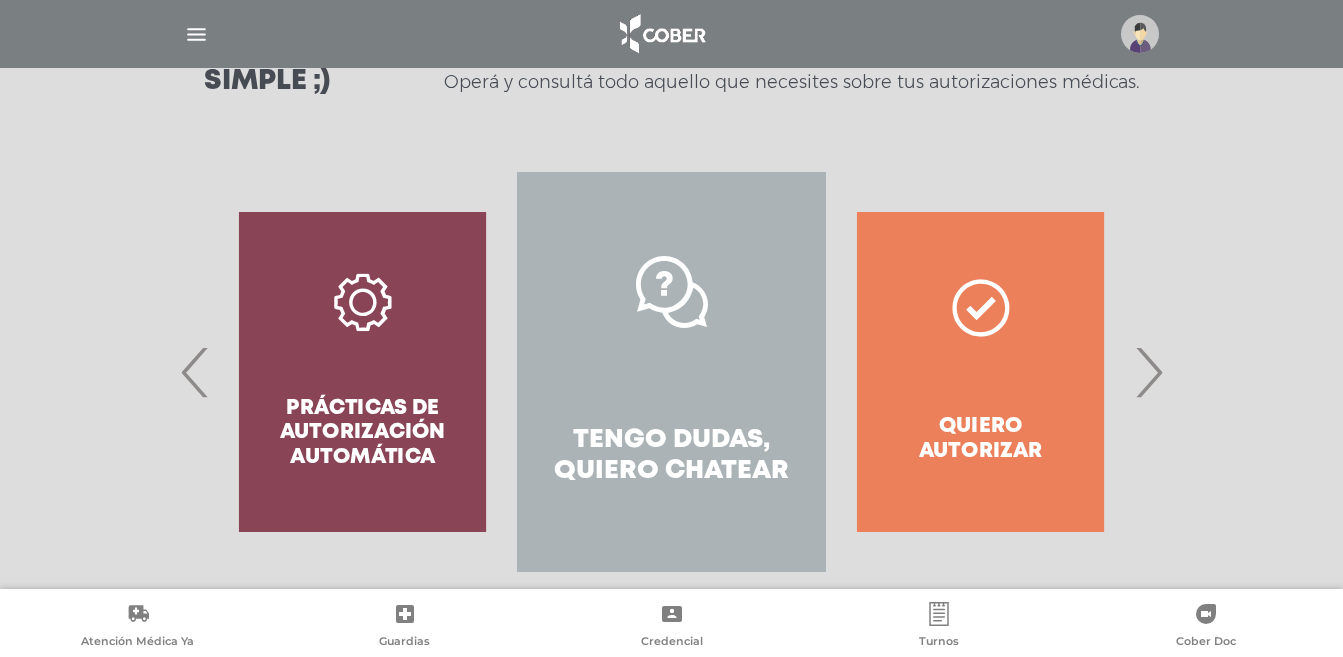 scroll, scrollTop: 288, scrollLeft: 0, axis: vertical 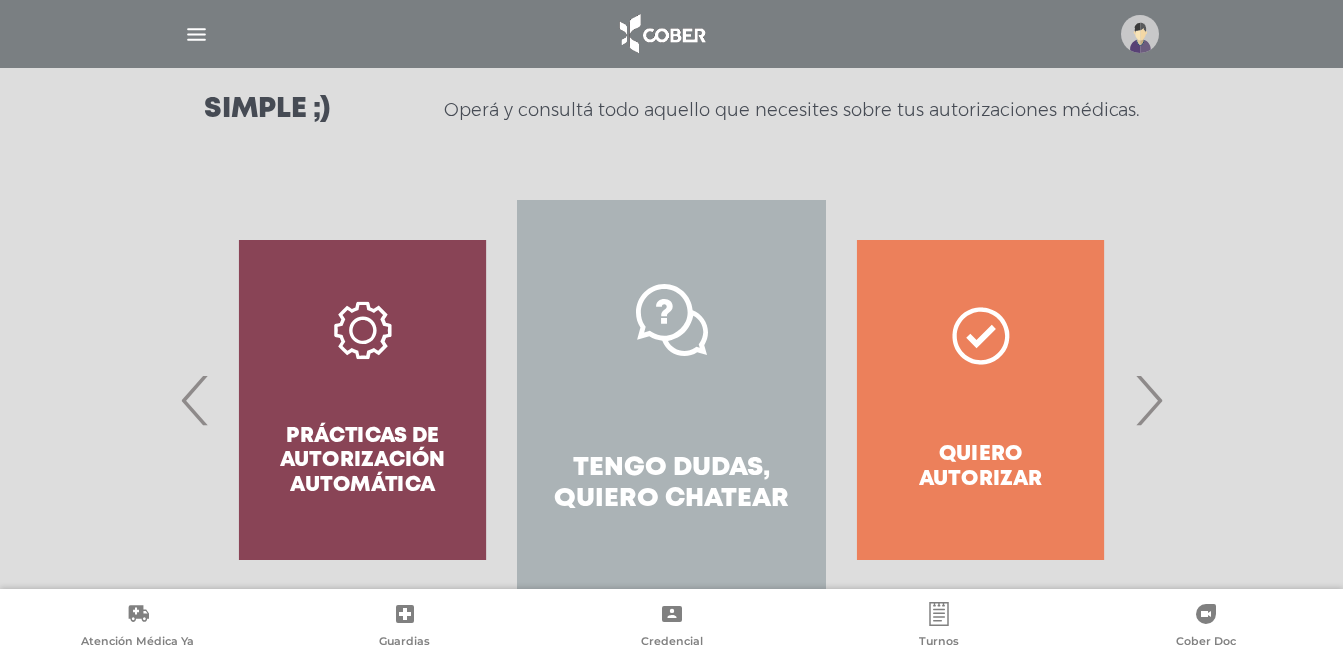 click on "›" at bounding box center [1148, 400] 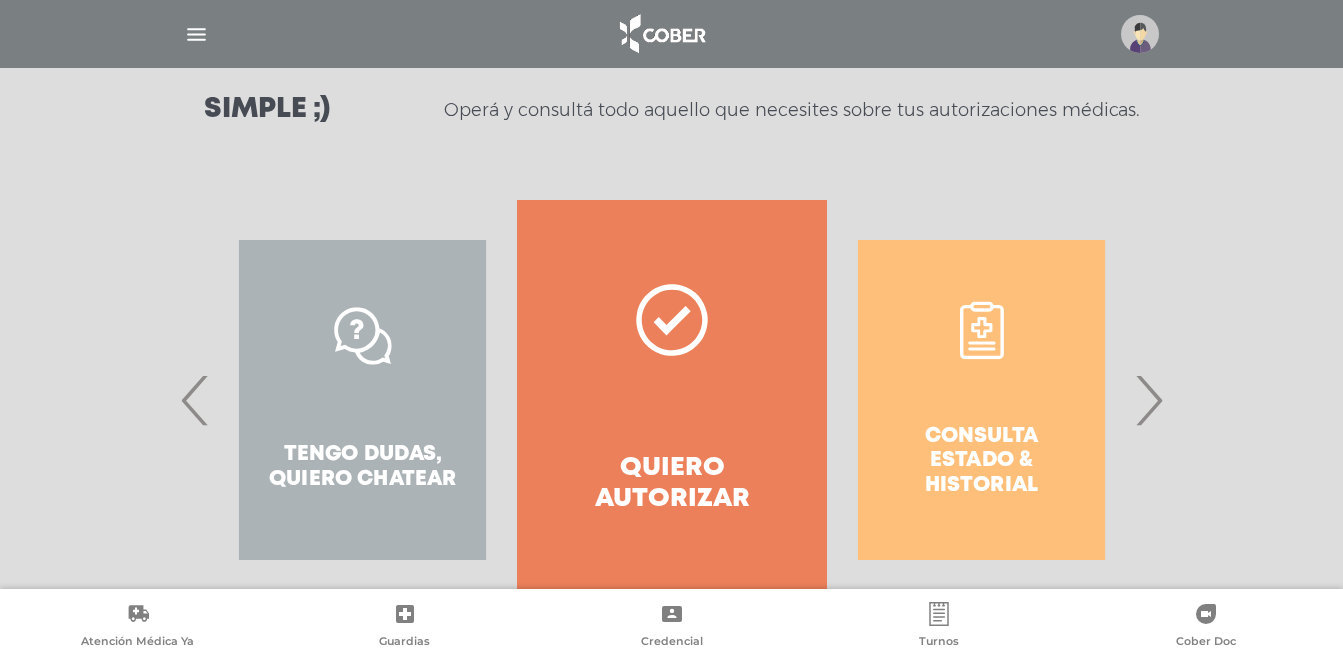 click on "›" at bounding box center (1148, 400) 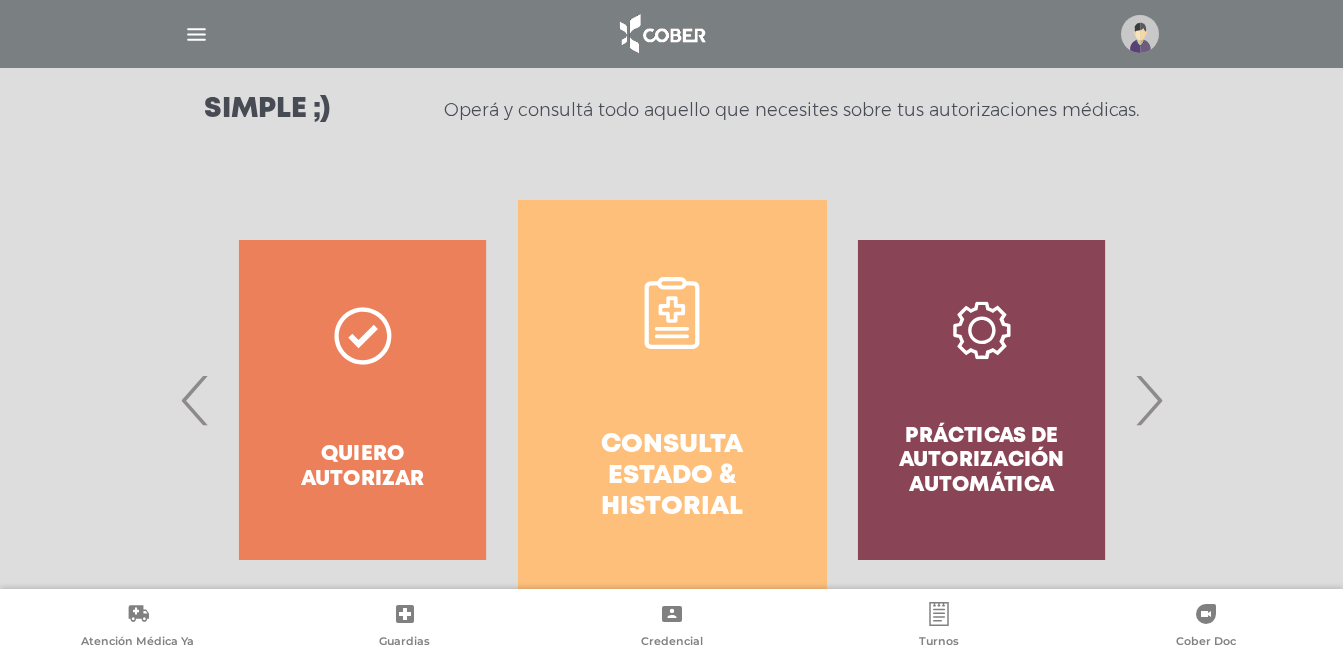 click 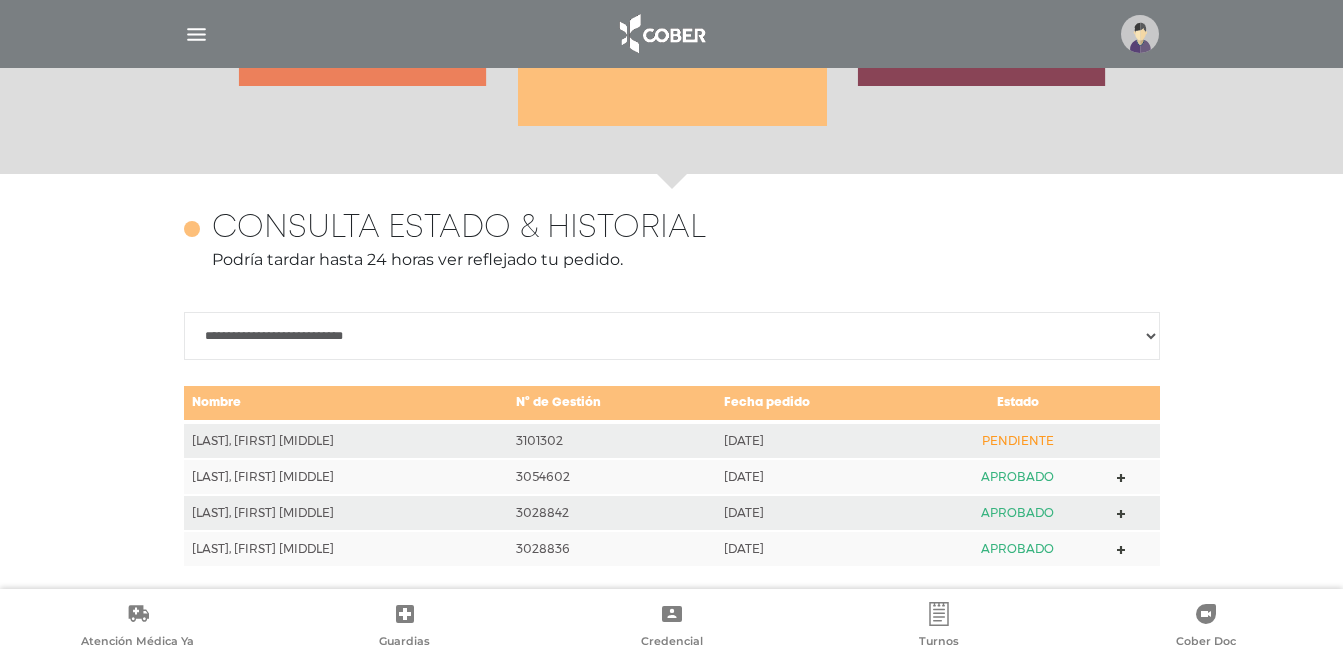 scroll, scrollTop: 868, scrollLeft: 0, axis: vertical 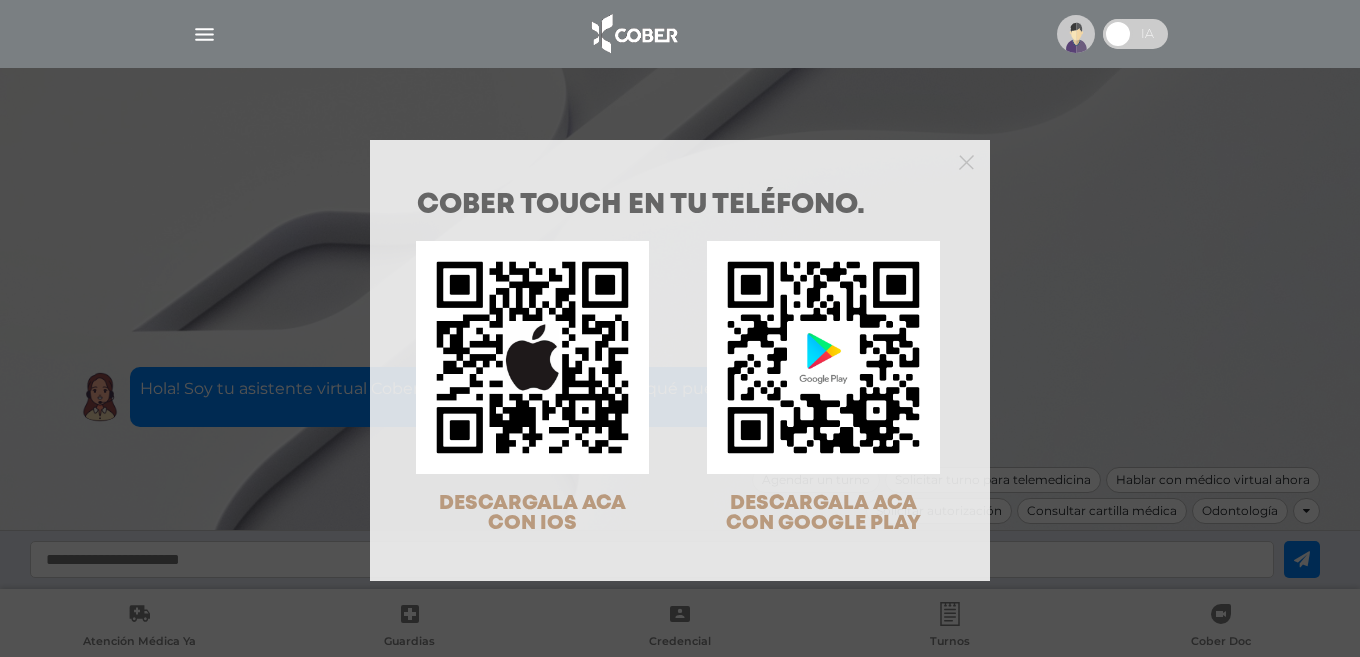 click on "COBER TOUCH en tu teléfono.
DESCARGALA ACA CON IOS
DESCARGALA ACA CON GOOGLE PLAY" at bounding box center (680, 328) 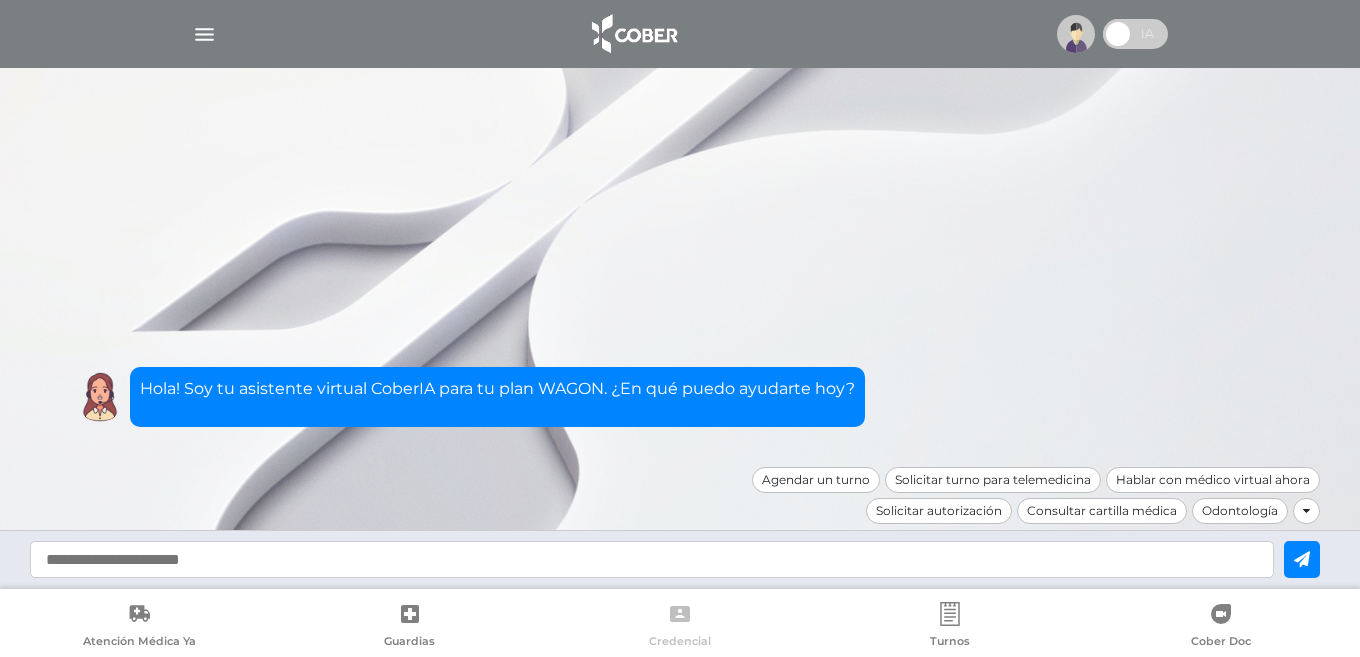 click 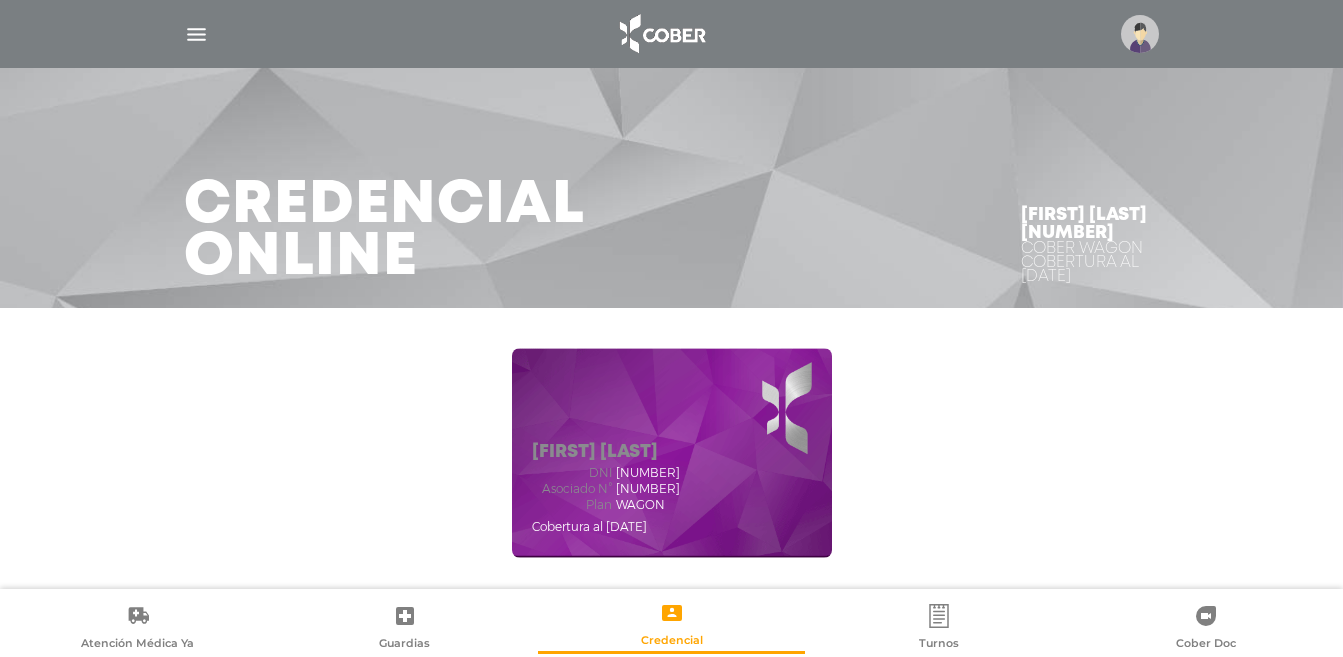 scroll, scrollTop: 0, scrollLeft: 0, axis: both 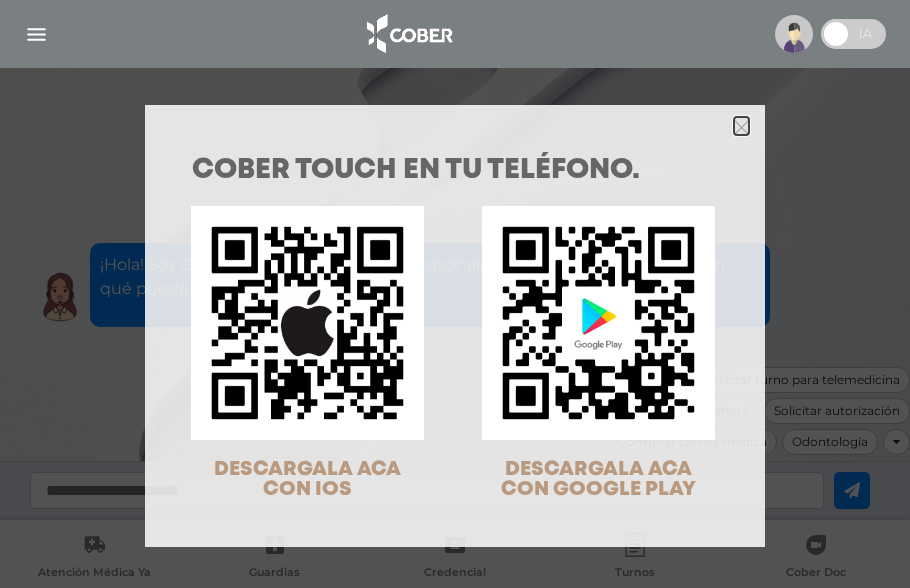click 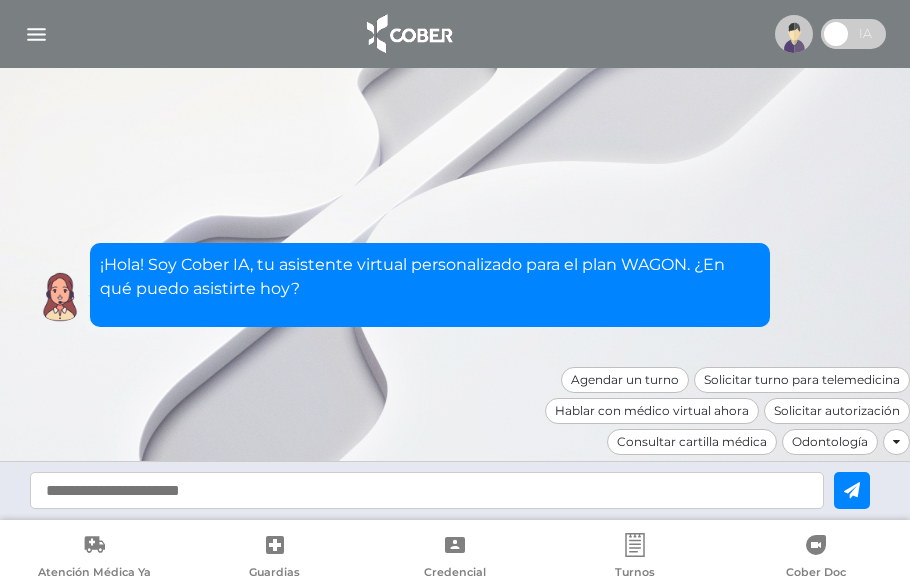click at bounding box center [853, 34] 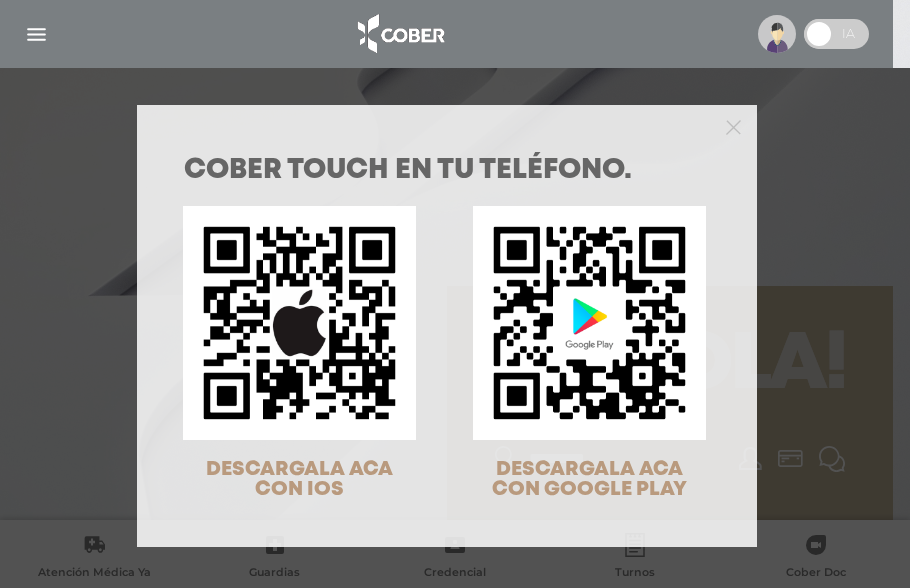 scroll, scrollTop: 0, scrollLeft: 0, axis: both 